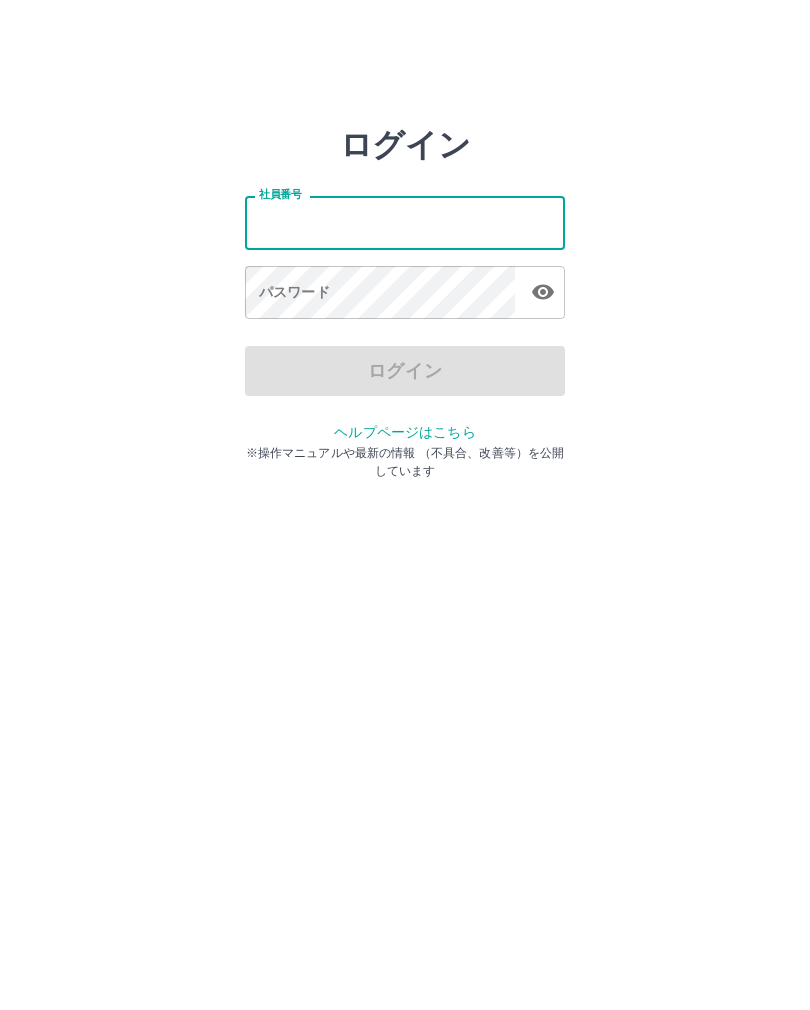 scroll, scrollTop: 0, scrollLeft: 0, axis: both 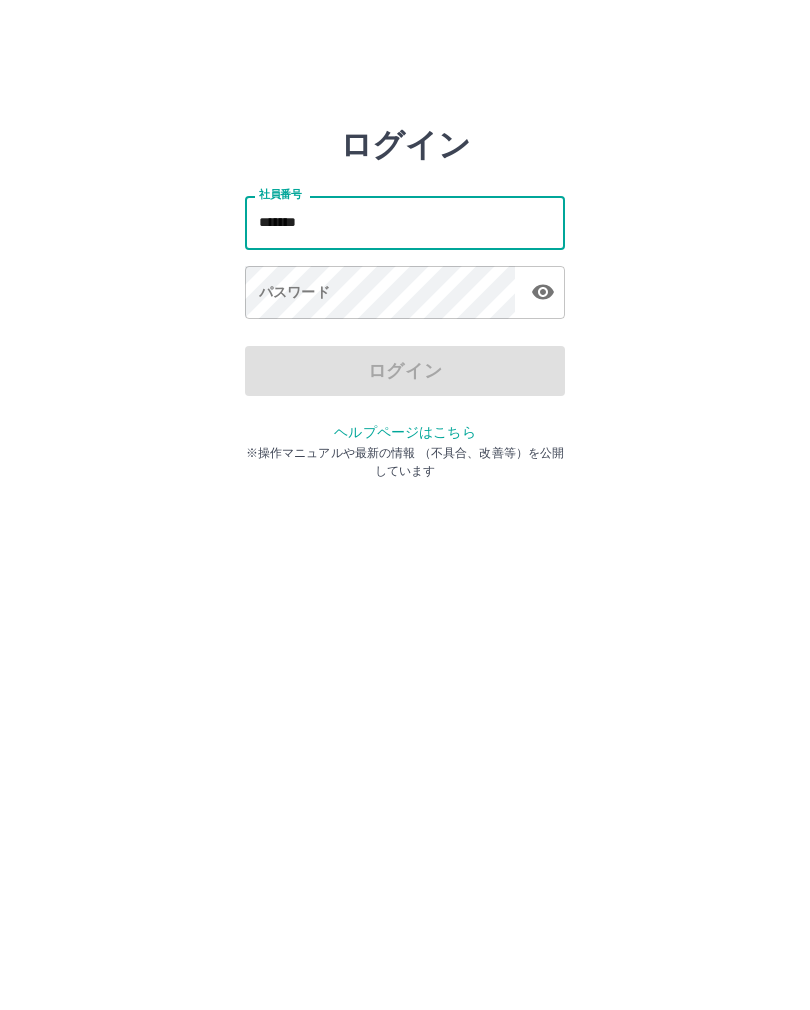 type on "*******" 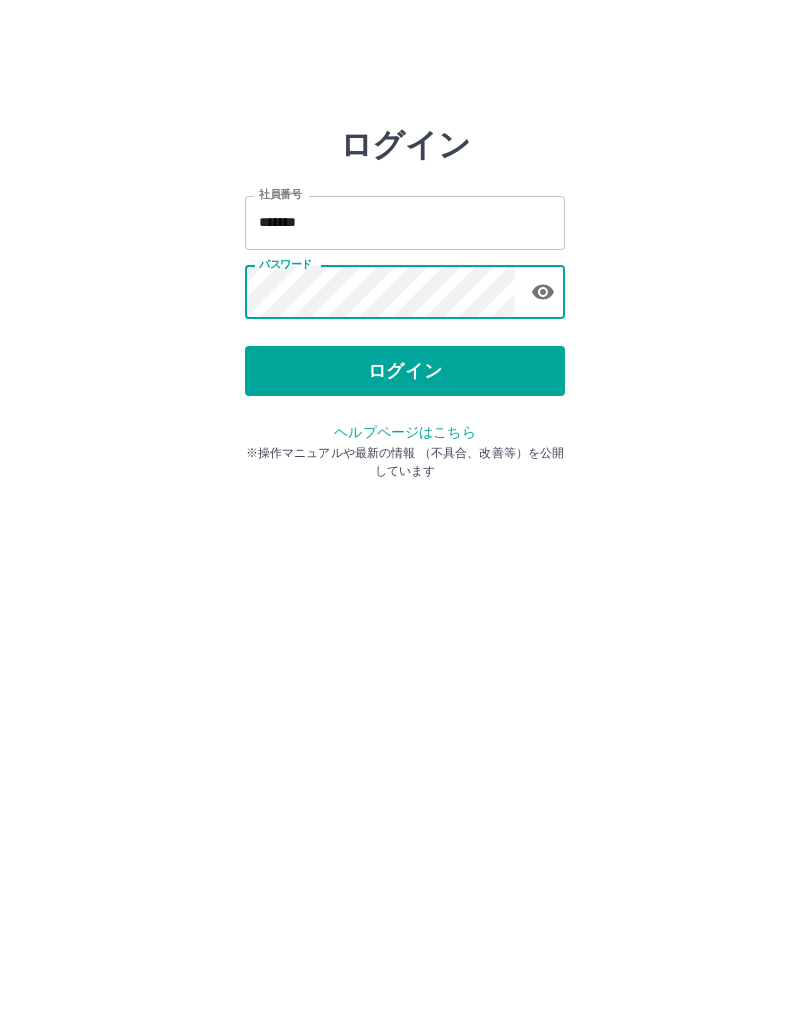 click on "ログイン" at bounding box center [405, 371] 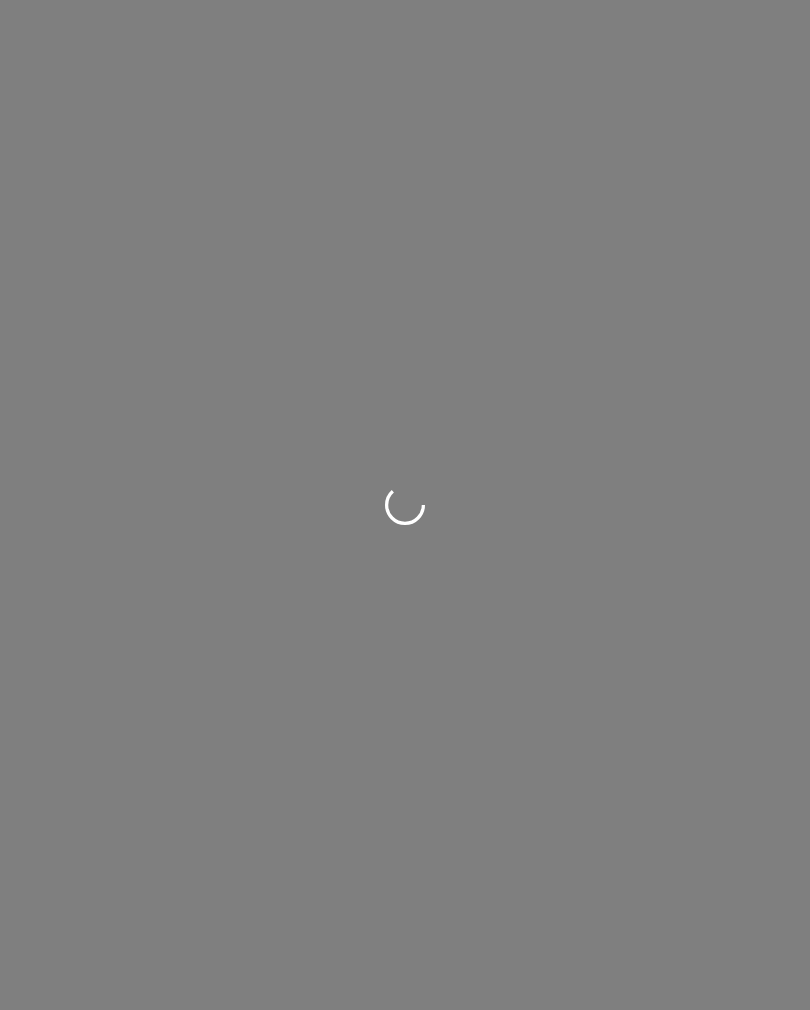 scroll, scrollTop: 0, scrollLeft: 0, axis: both 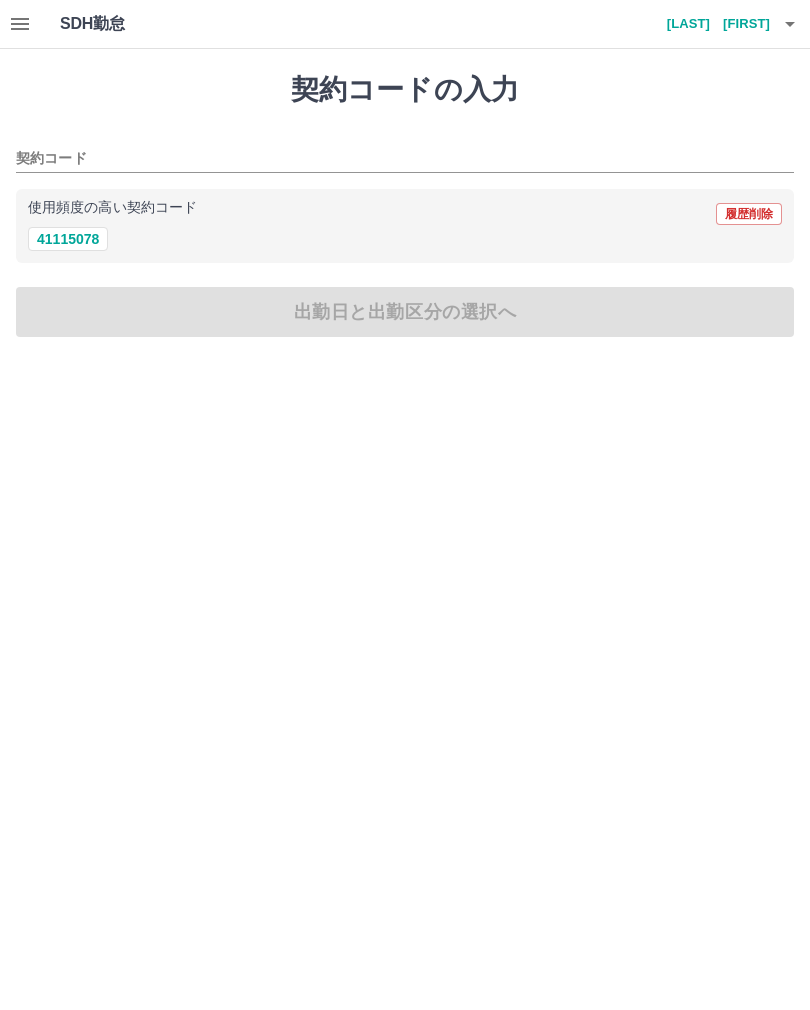 click on "契約コード" at bounding box center [390, 159] 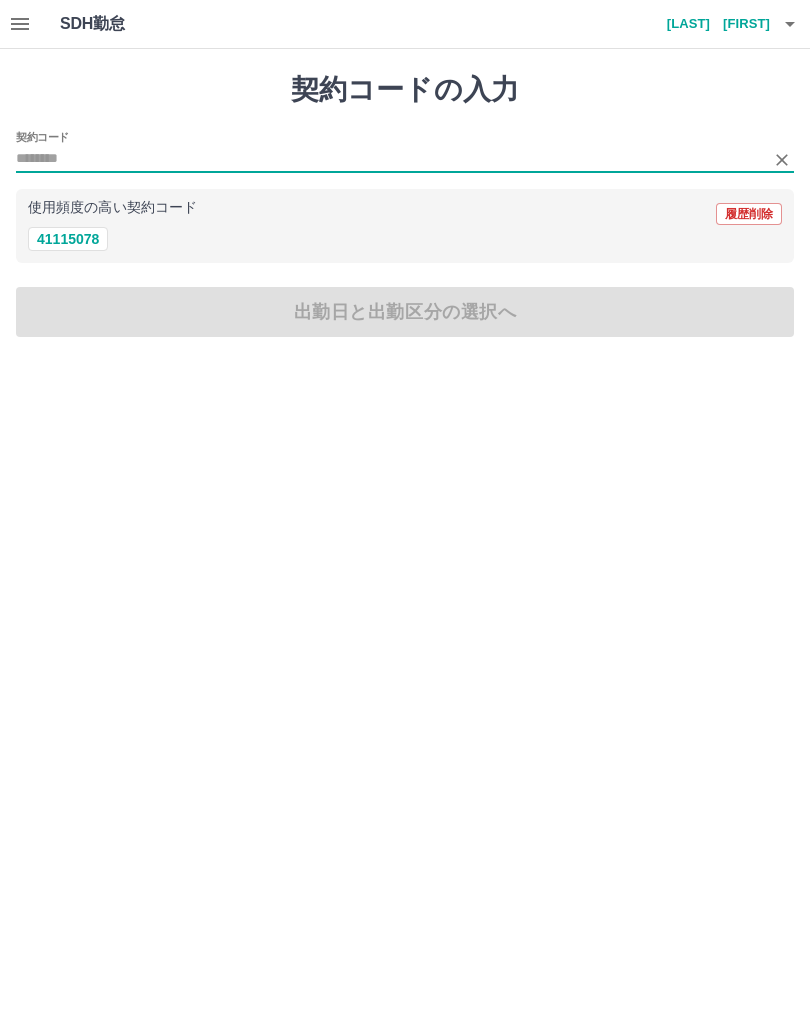 click on "41115078" at bounding box center (68, 239) 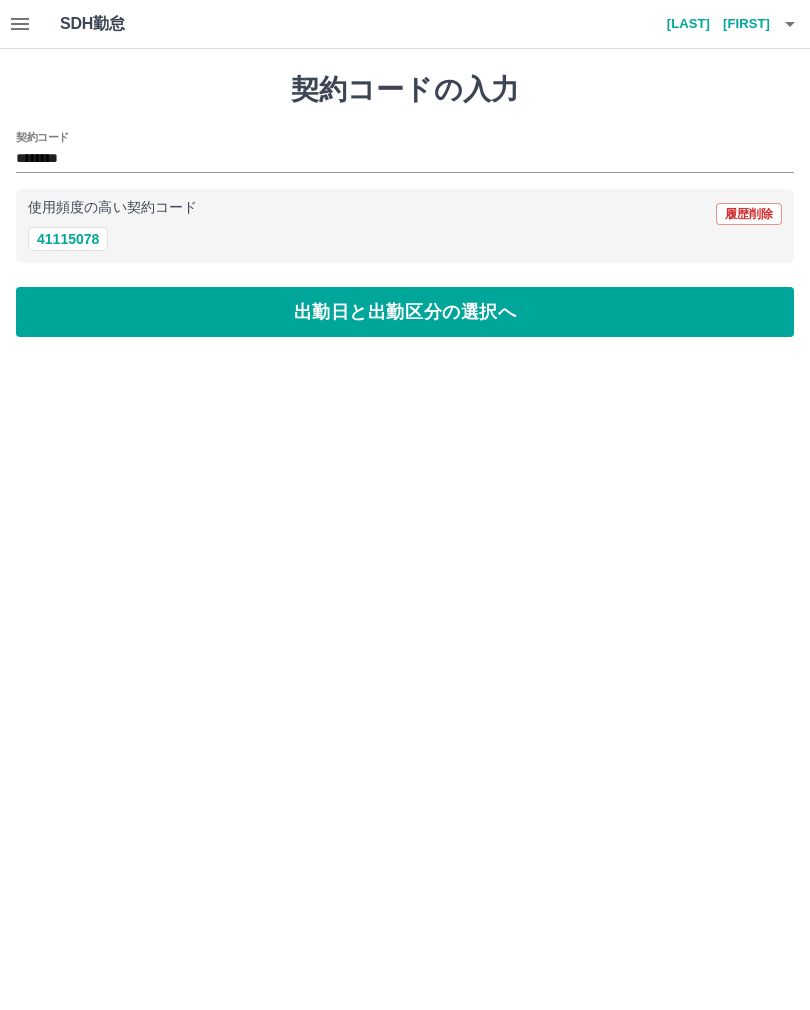 click on "出勤日と出勤区分の選択へ" at bounding box center [405, 312] 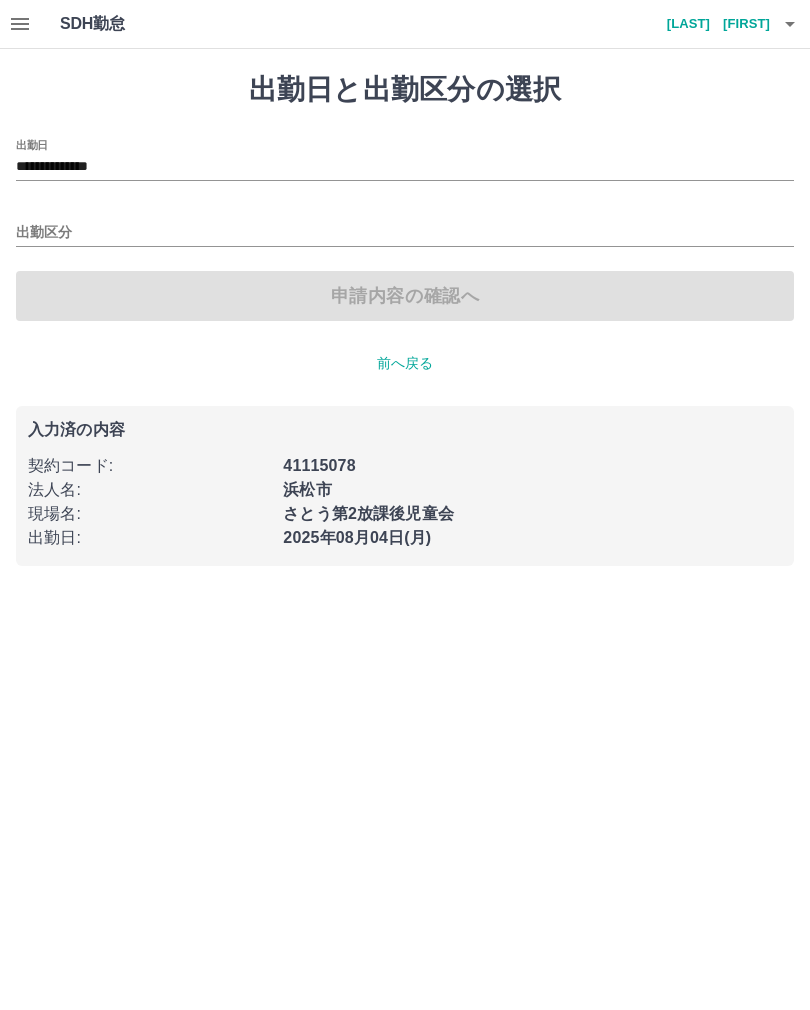 click on "出勤区分" at bounding box center (405, 233) 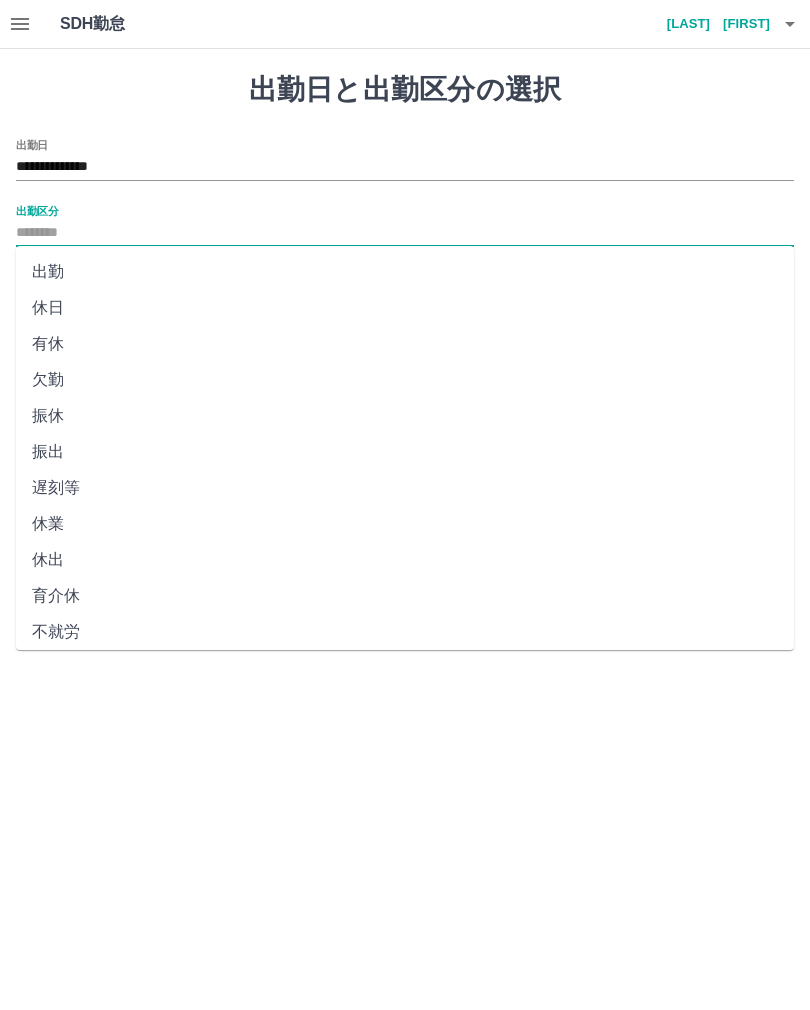 click on "出勤" at bounding box center (405, 272) 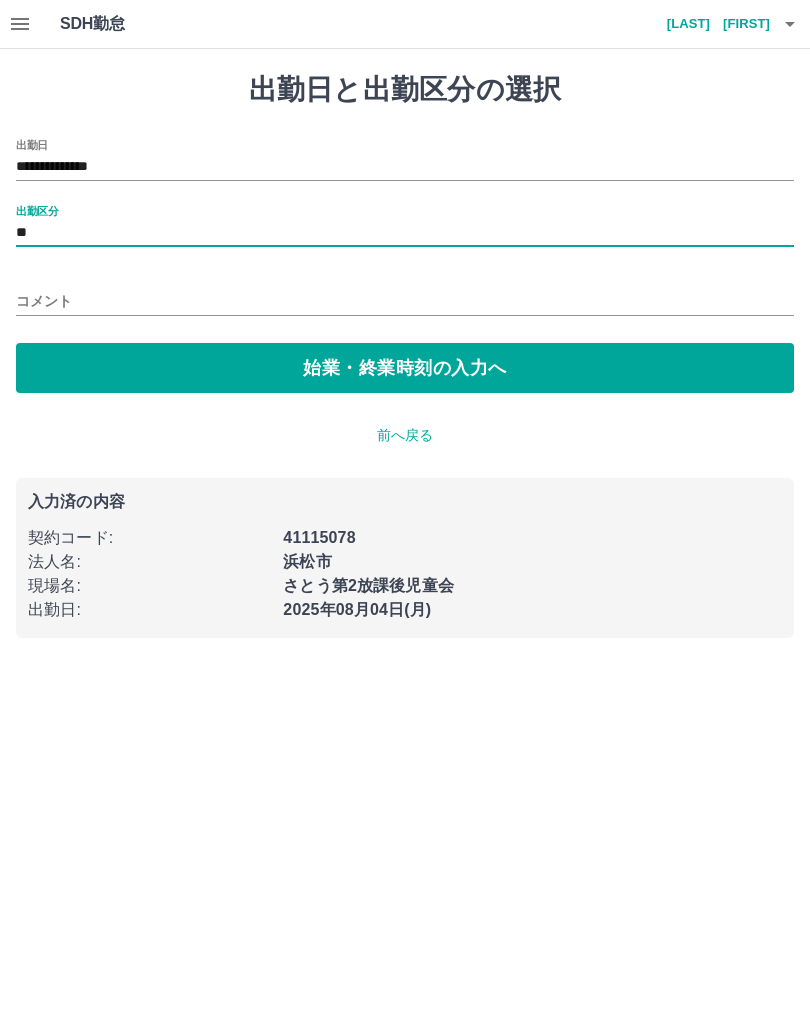 click on "始業・終業時刻の入力へ" at bounding box center [405, 368] 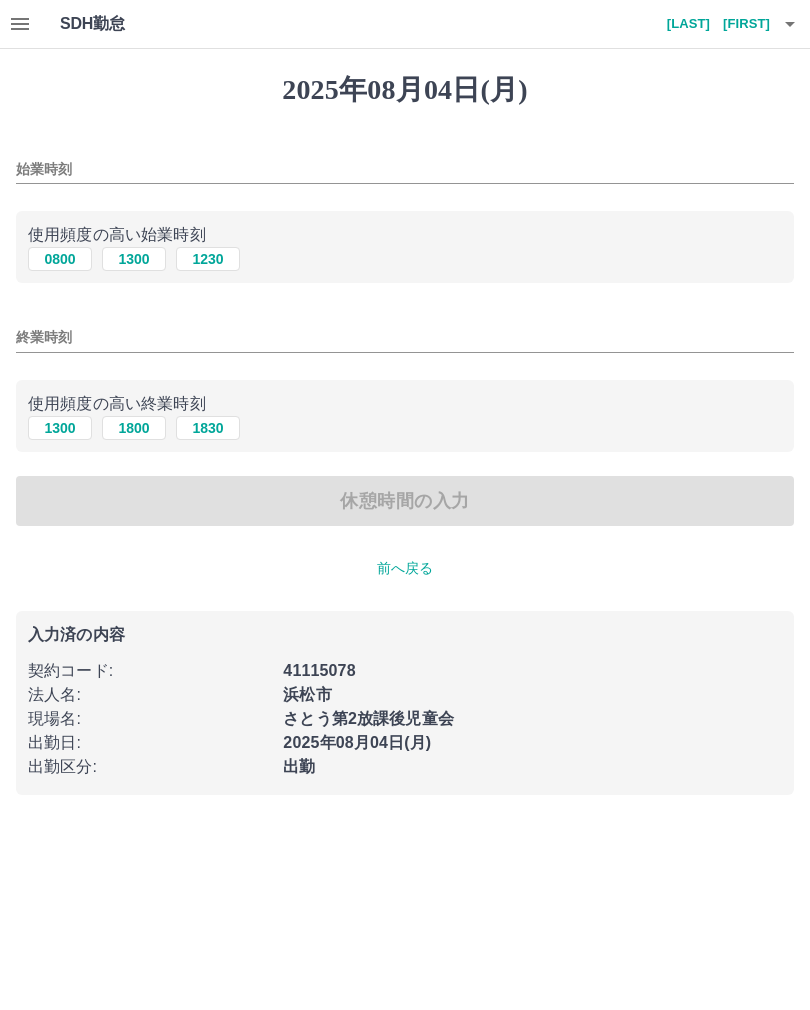 click on "0800" at bounding box center (60, 259) 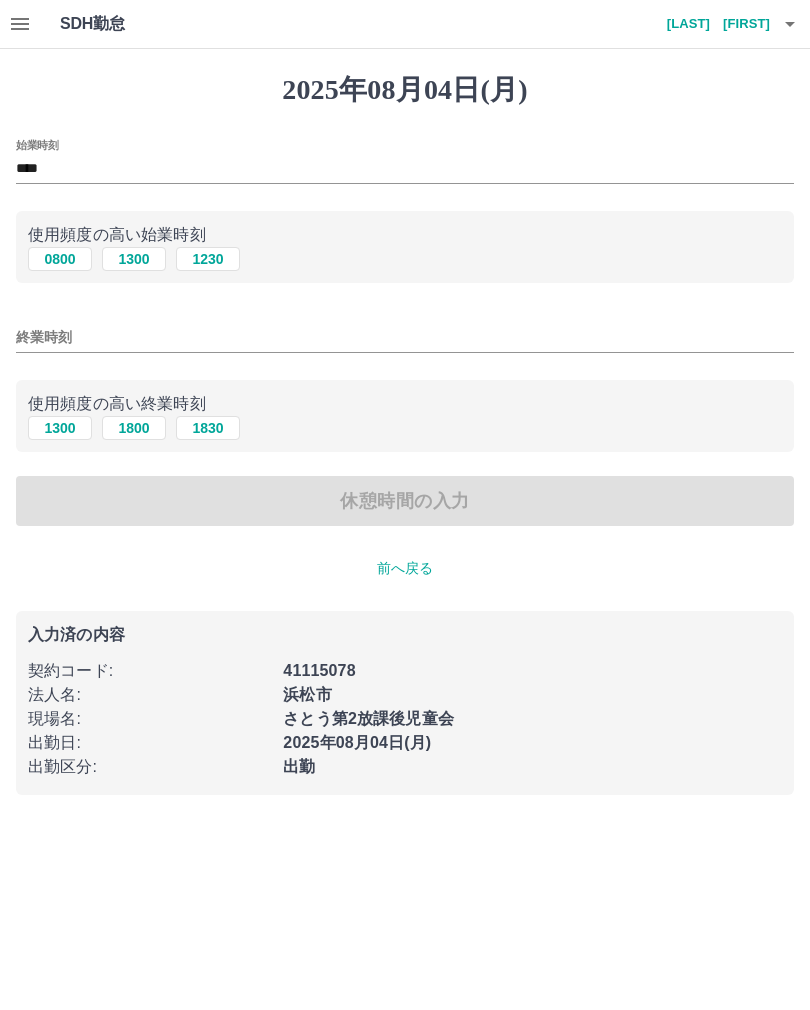click on "終業時刻" at bounding box center [405, 337] 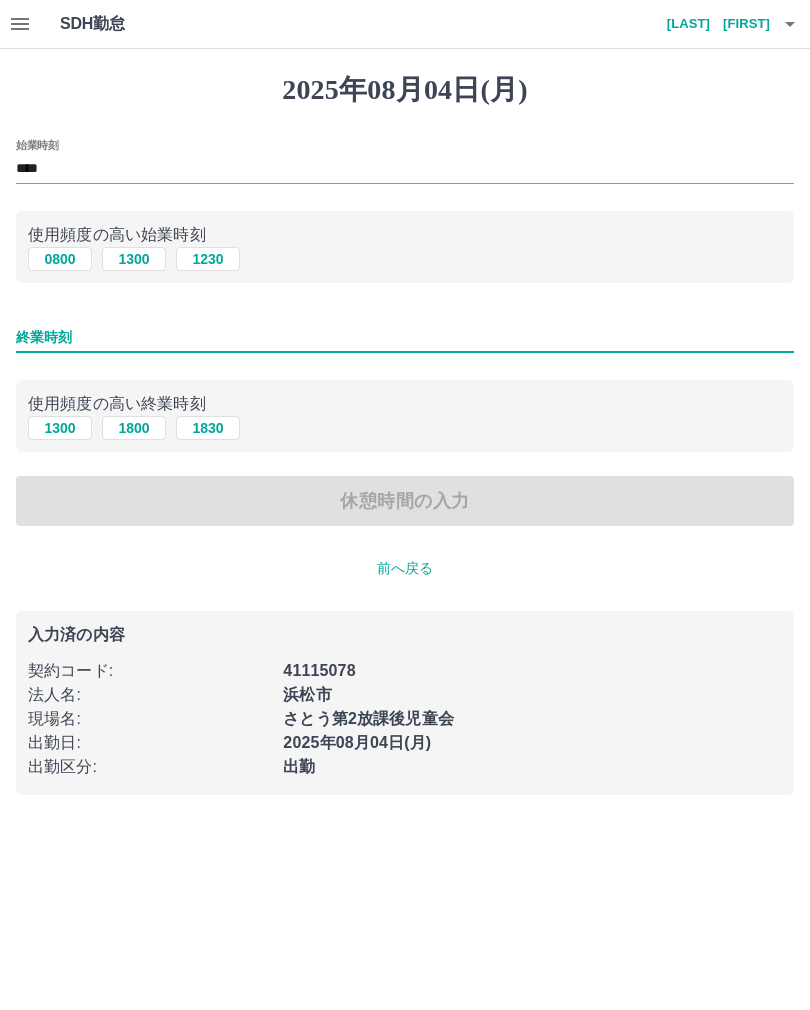 click on "休憩時間の入力" at bounding box center (405, 501) 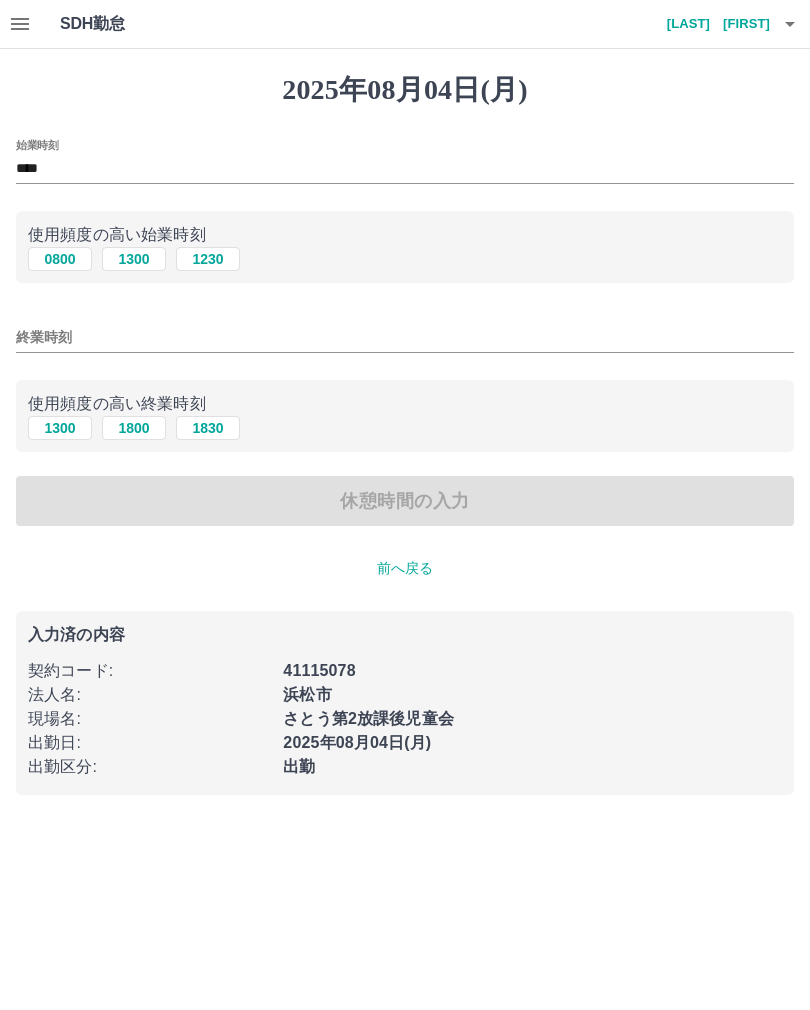 click on "終業時刻" at bounding box center (405, 337) 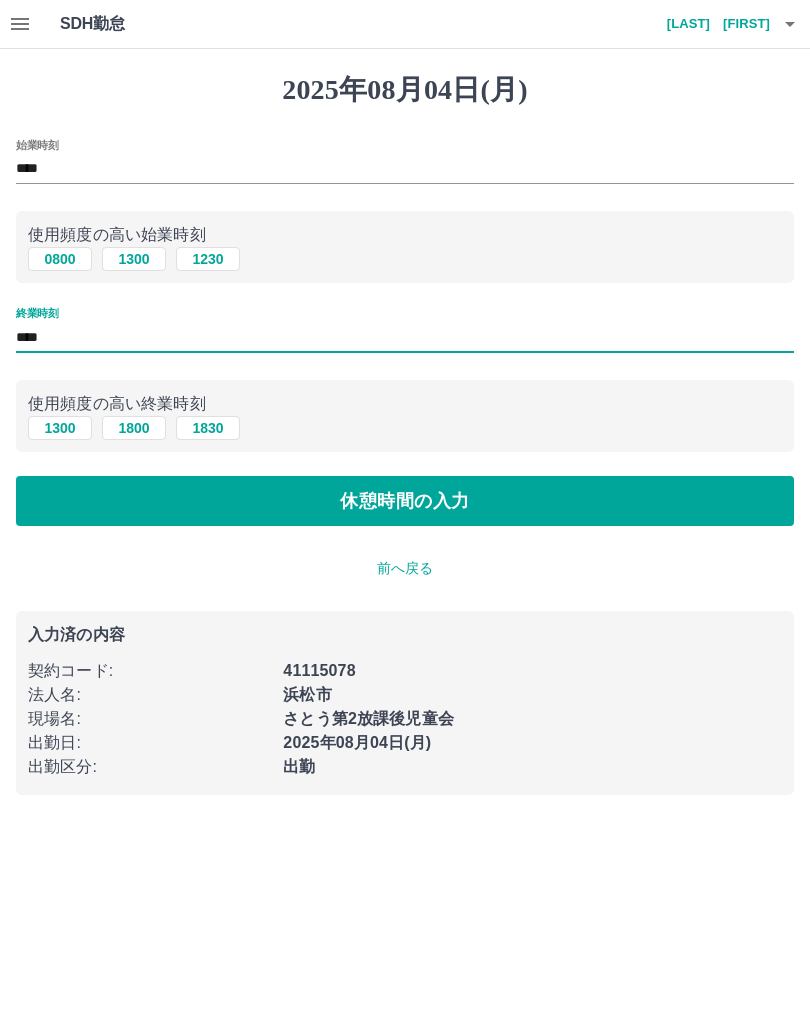 type on "****" 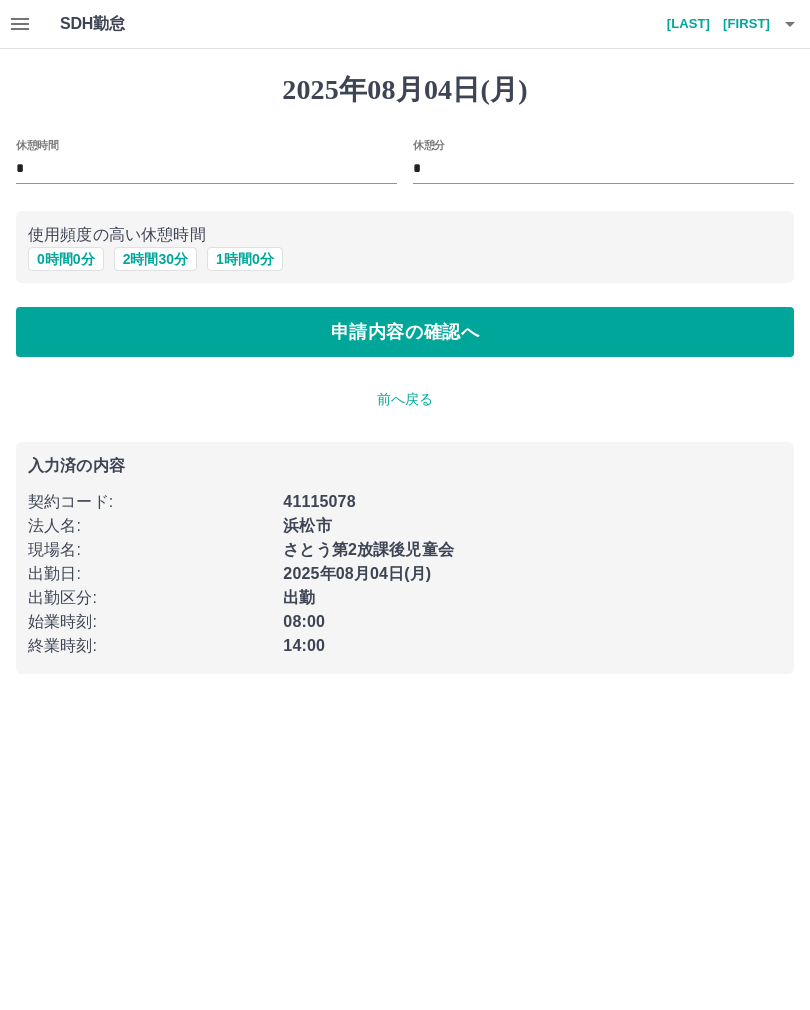 click on "申請内容の確認へ" at bounding box center (405, 332) 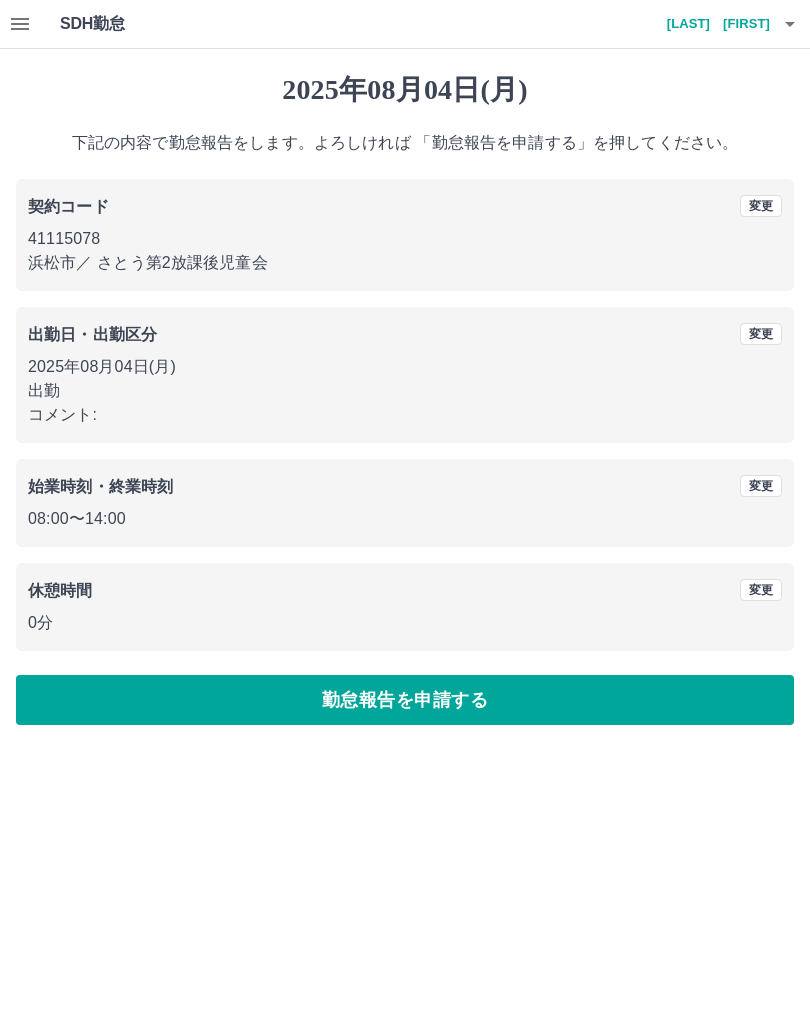 click on "勤怠報告を申請する" at bounding box center (405, 700) 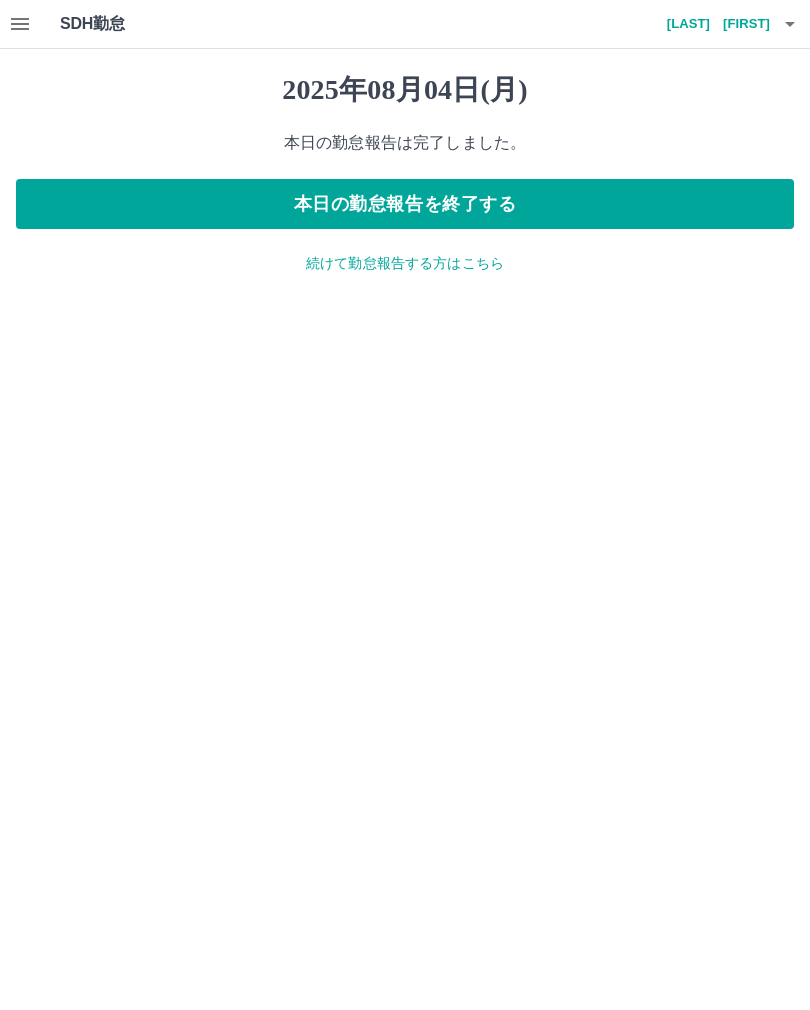click on "本日の勤怠報告を終了する" at bounding box center [405, 204] 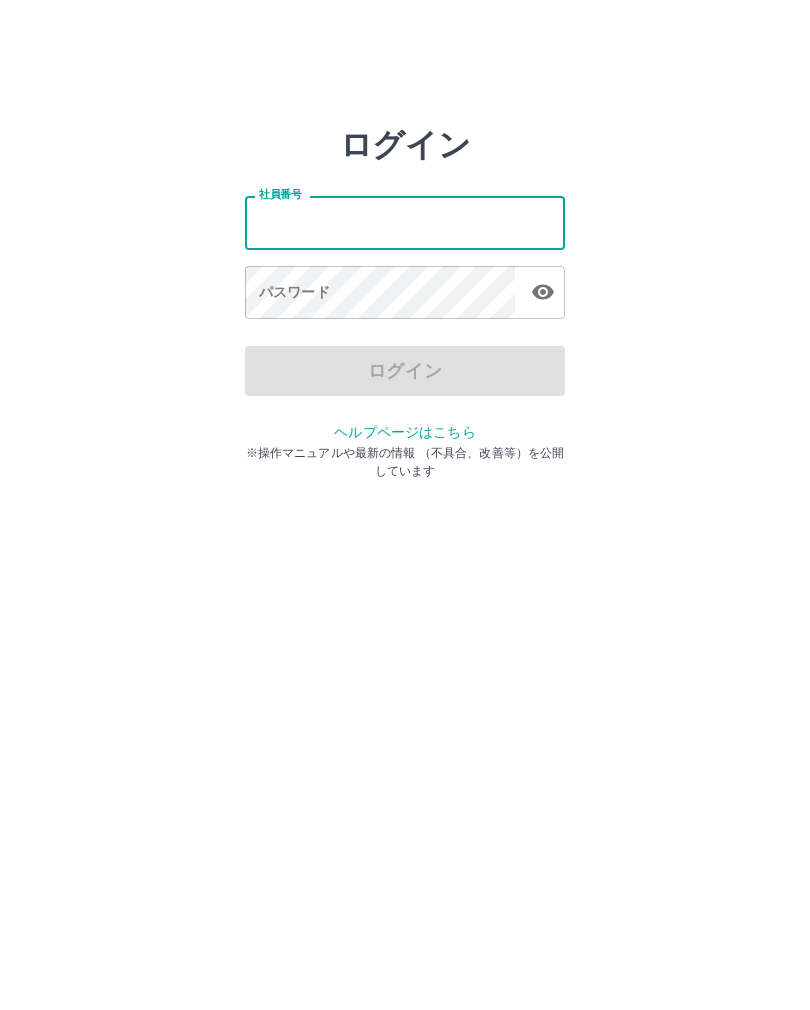 scroll, scrollTop: 0, scrollLeft: 0, axis: both 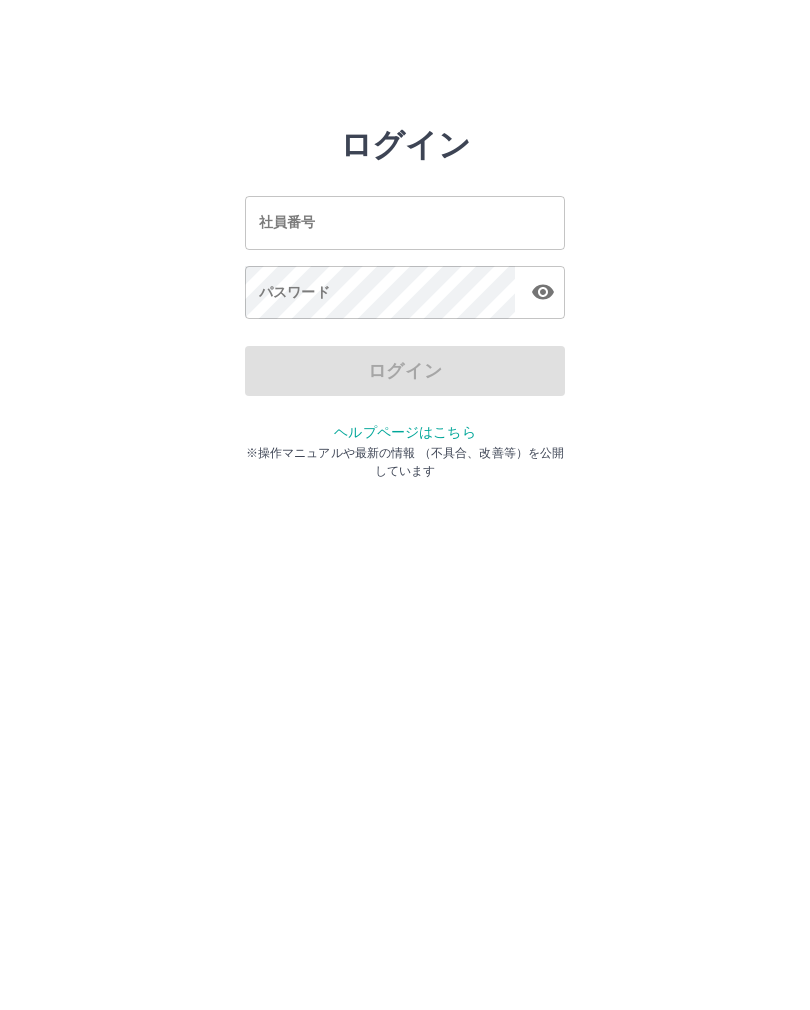 click on "社員番号" at bounding box center (405, 222) 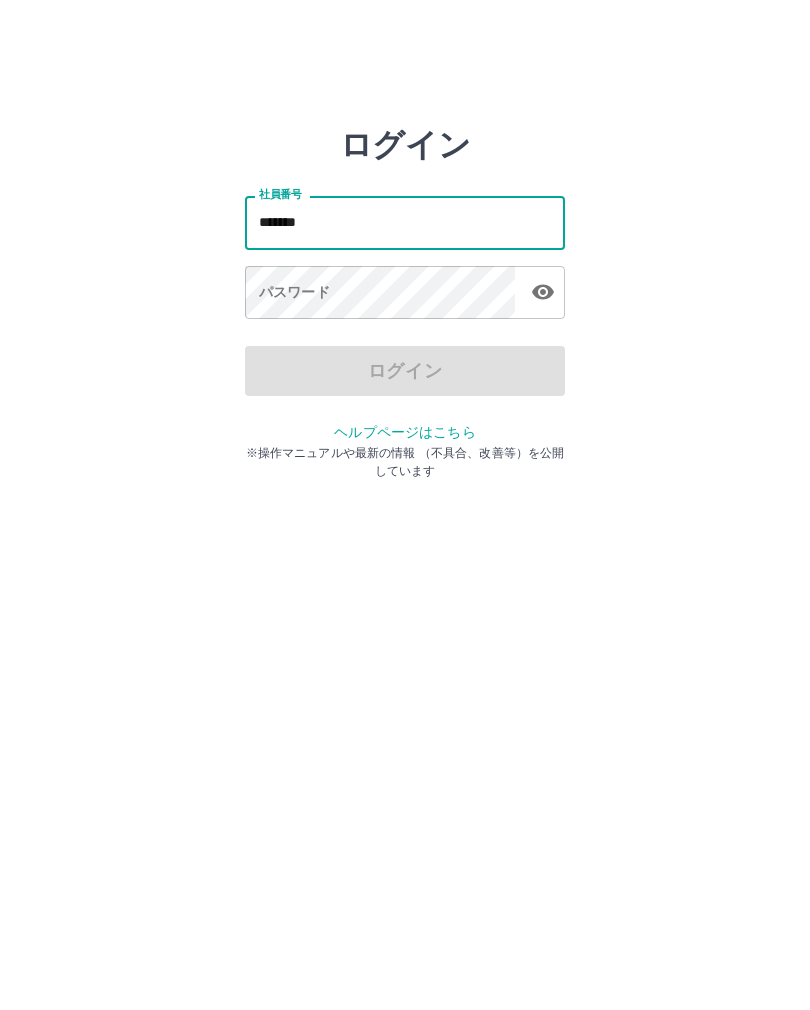 type on "*******" 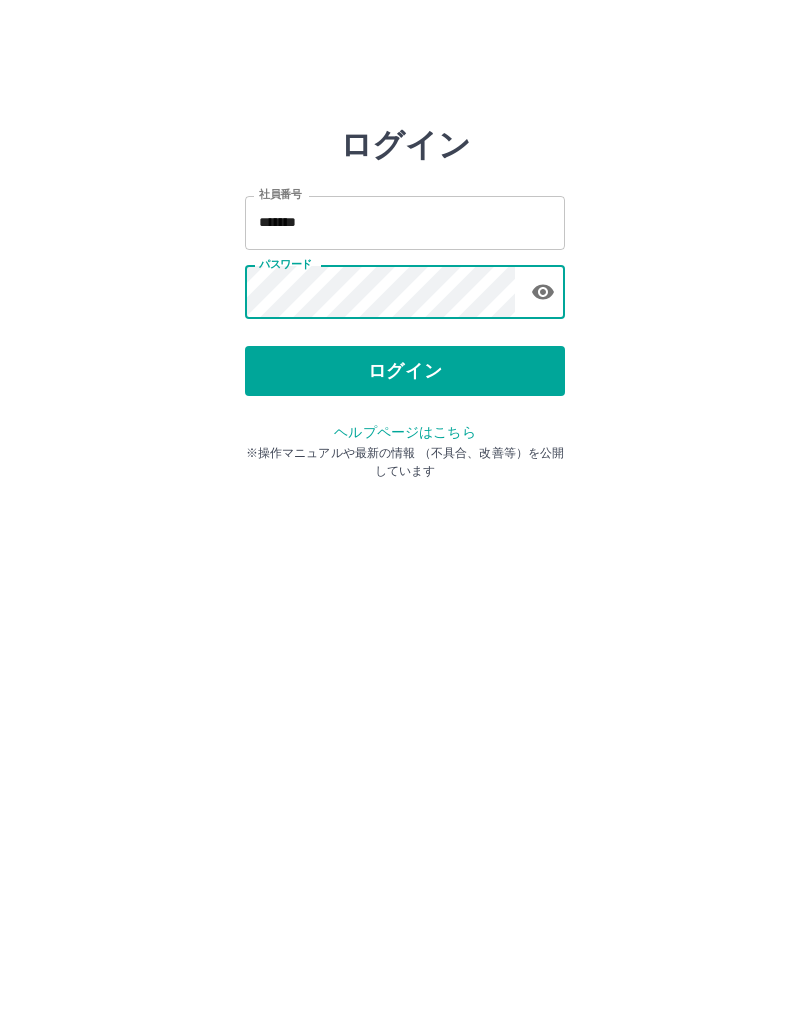 click on "ログイン" at bounding box center (405, 371) 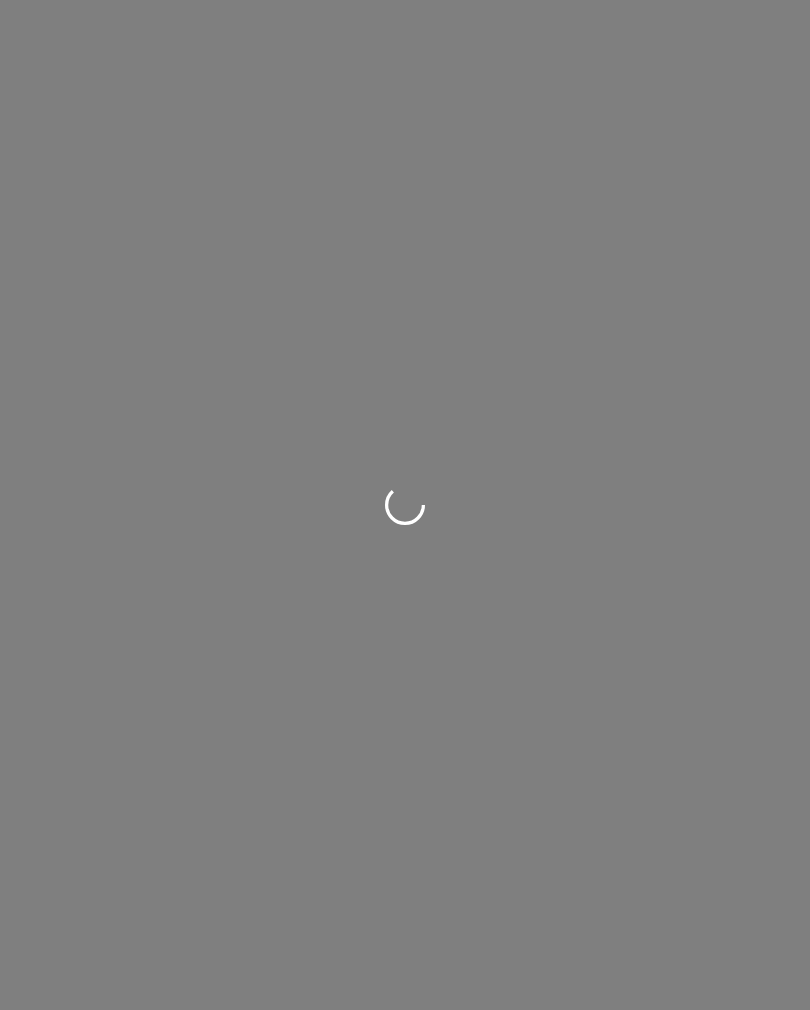 scroll, scrollTop: 0, scrollLeft: 0, axis: both 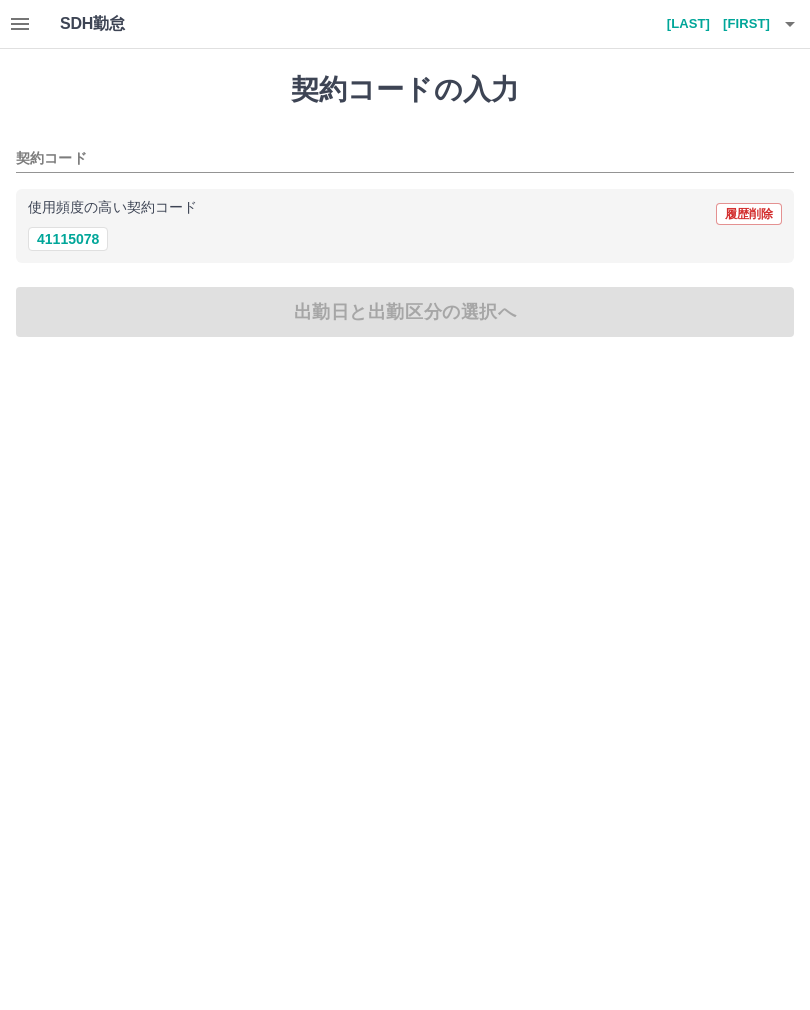 click on "契約コードの入力 契約コード 使用頻度の高い契約コード 履歴削除 41115078 出勤日と出勤区分の選択へ" at bounding box center (405, 205) 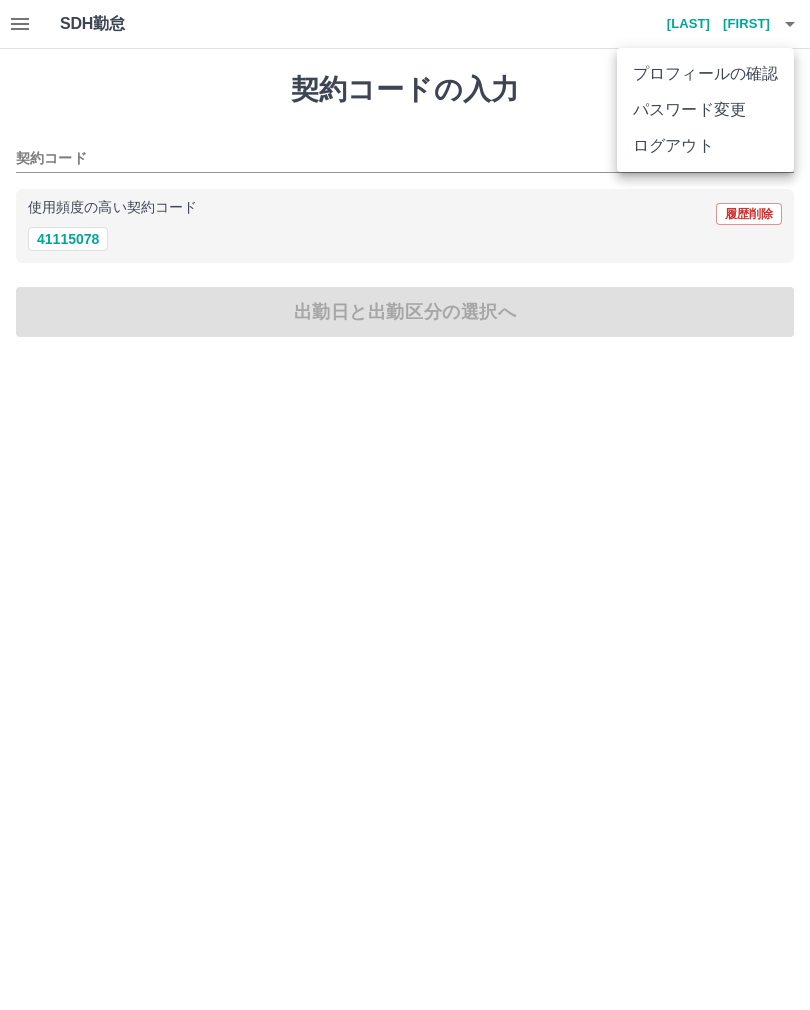 click at bounding box center [405, 505] 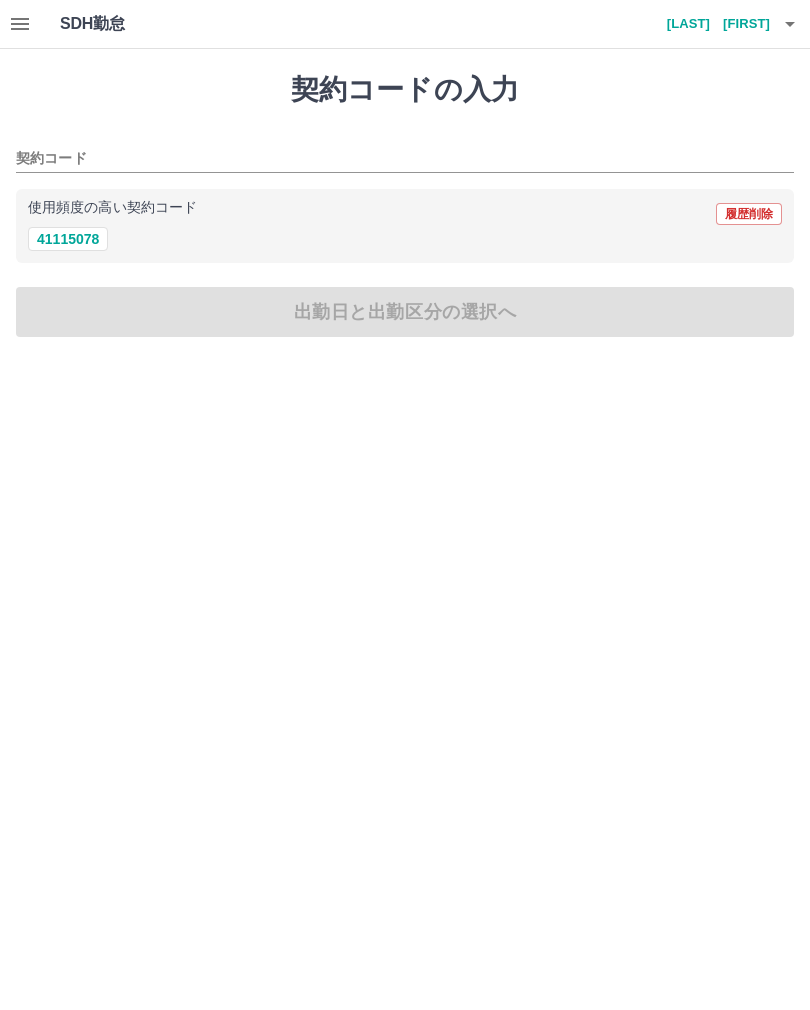 click on "契約コードの入力 契約コード 使用頻度の高い契約コード 履歴削除 41115078 出勤日と出勤区分の選択へ" at bounding box center [405, 205] 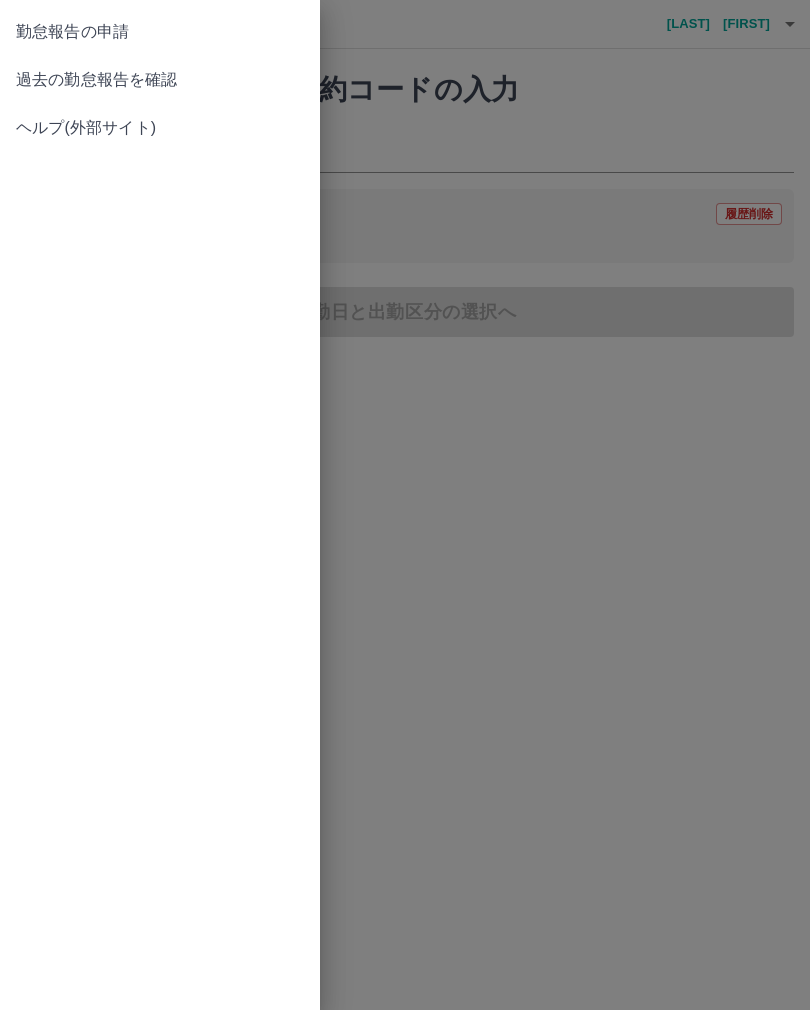 click at bounding box center [405, 505] 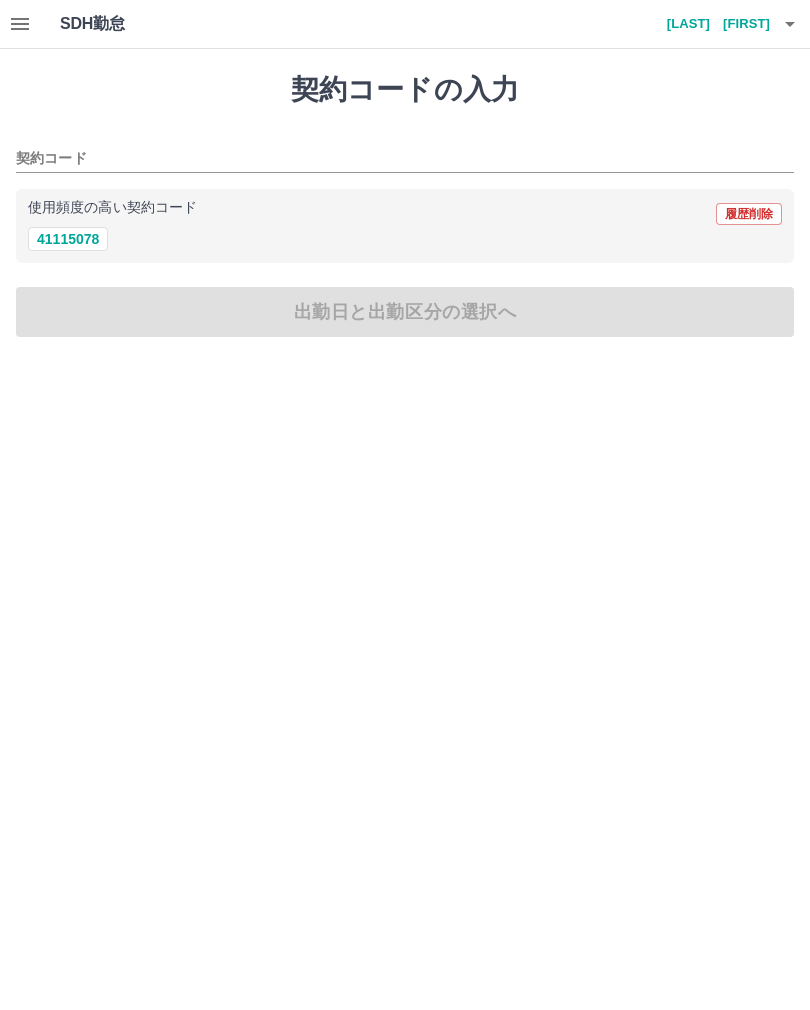 click on "SDH勤怠" at bounding box center [125, 24] 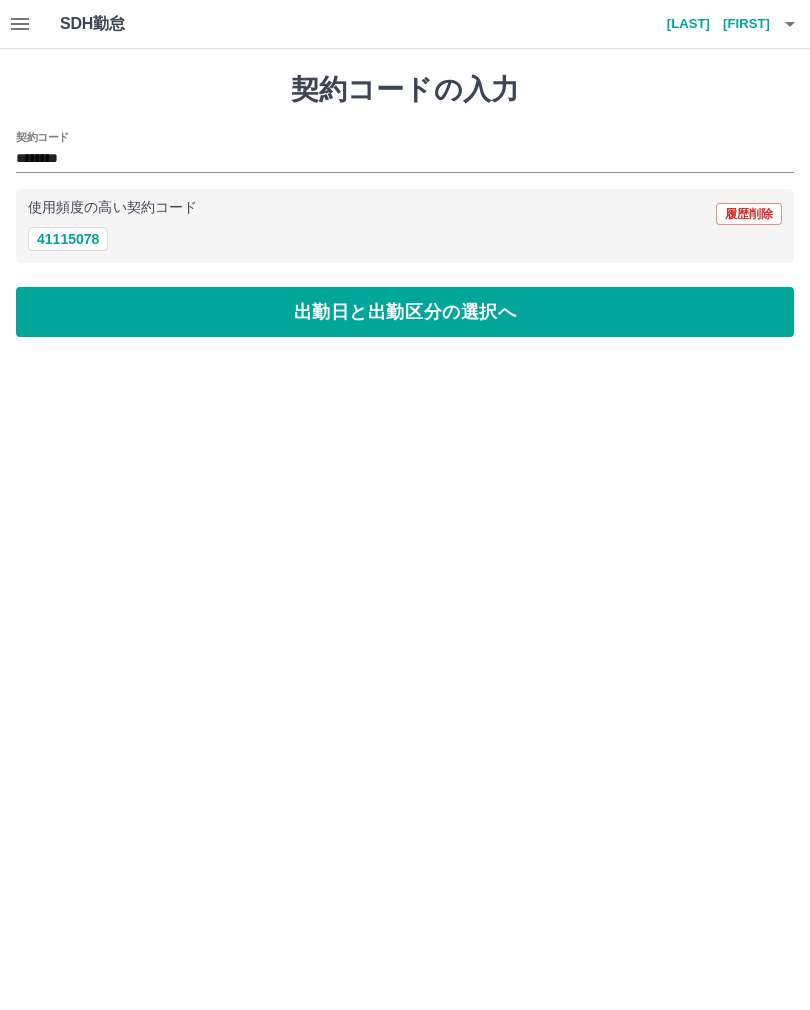 click on "出勤日と出勤区分の選択へ" at bounding box center [405, 312] 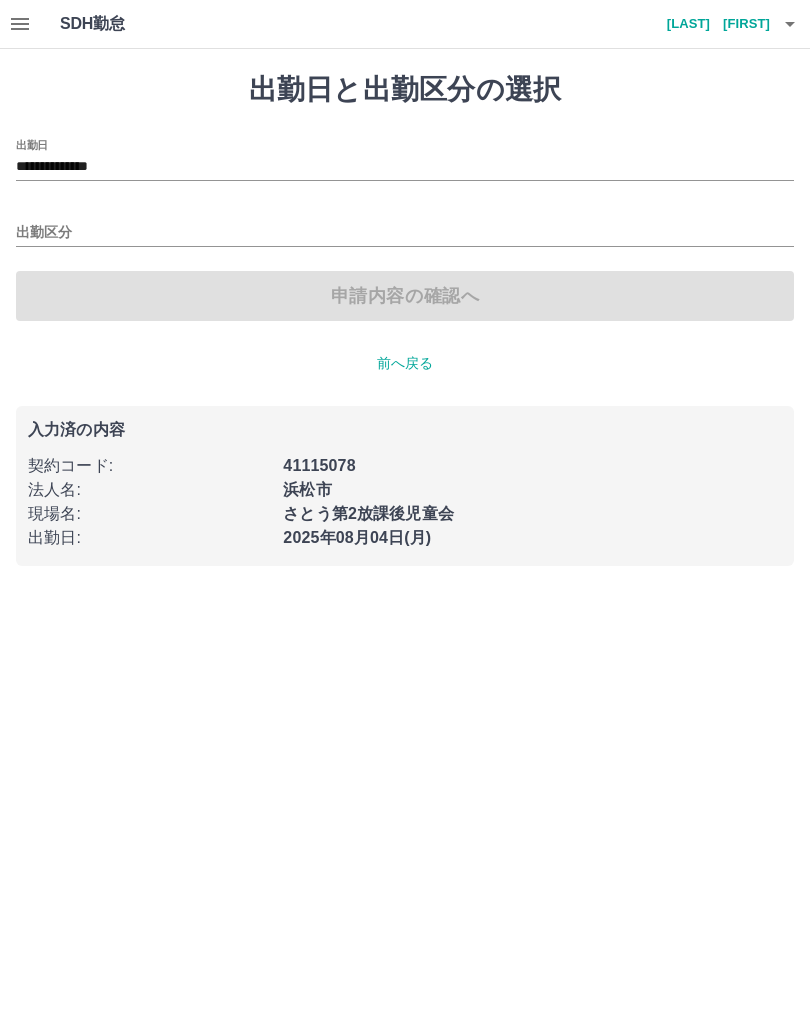 click on "出勤区分" at bounding box center (405, 226) 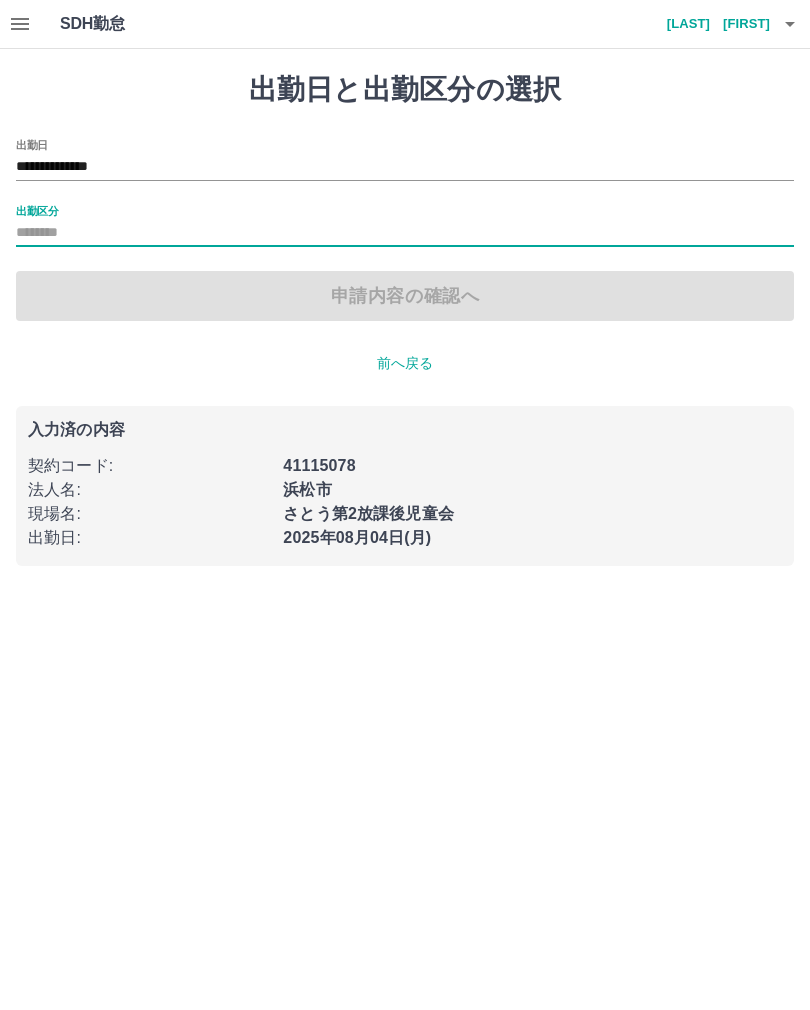 click on "出勤区分" at bounding box center [37, 210] 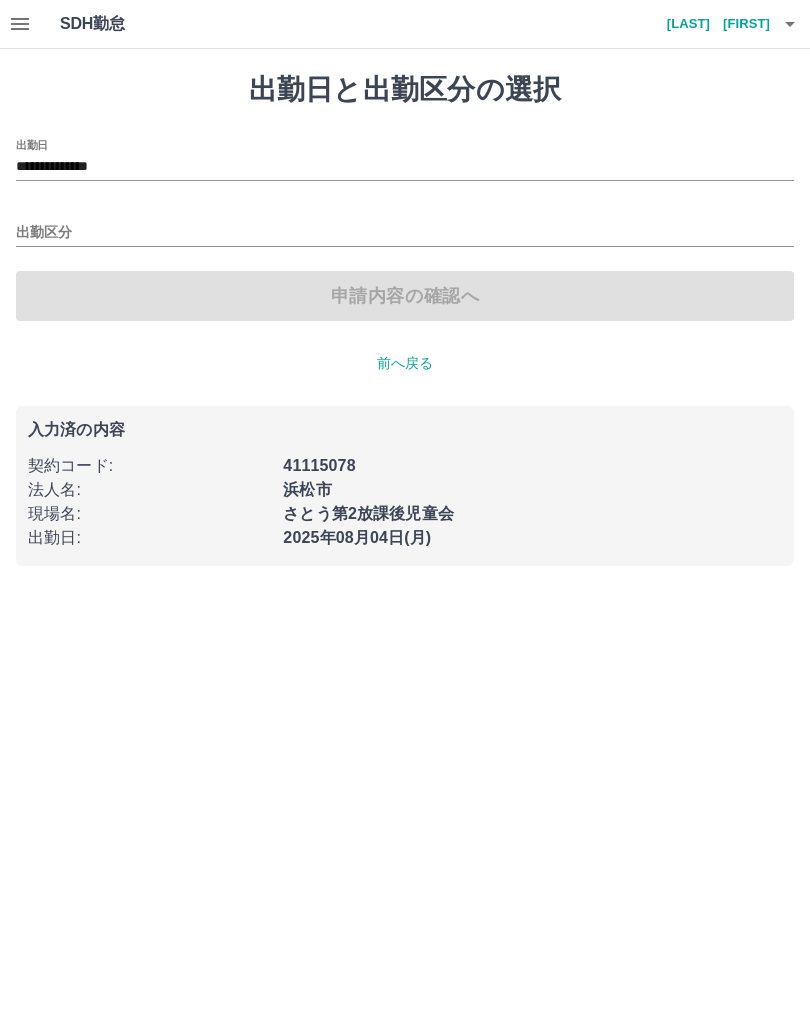 click at bounding box center (790, 24) 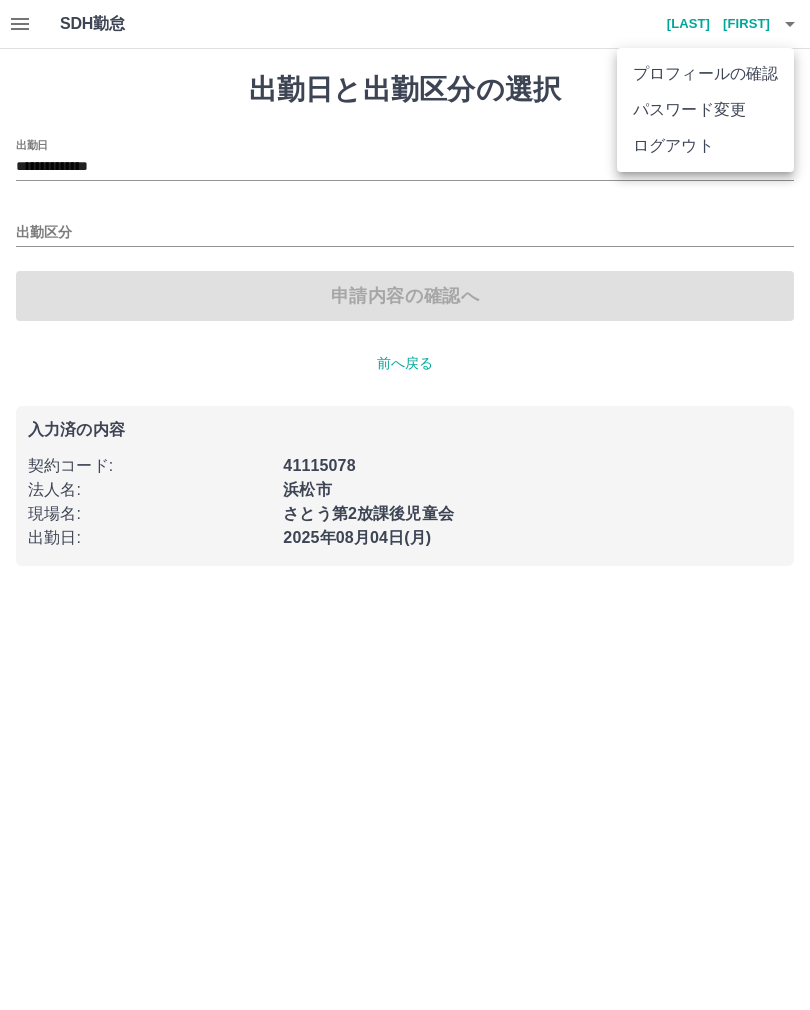 click at bounding box center (405, 505) 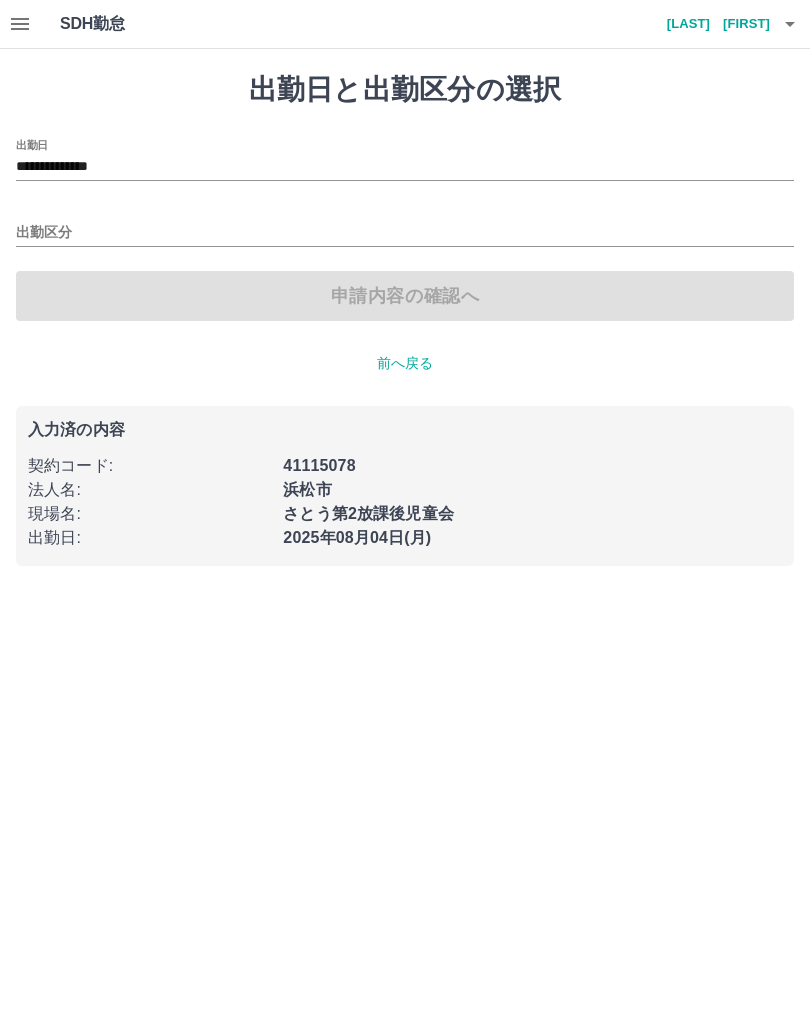 click on "2025年08月04日(月)" at bounding box center [526, 532] 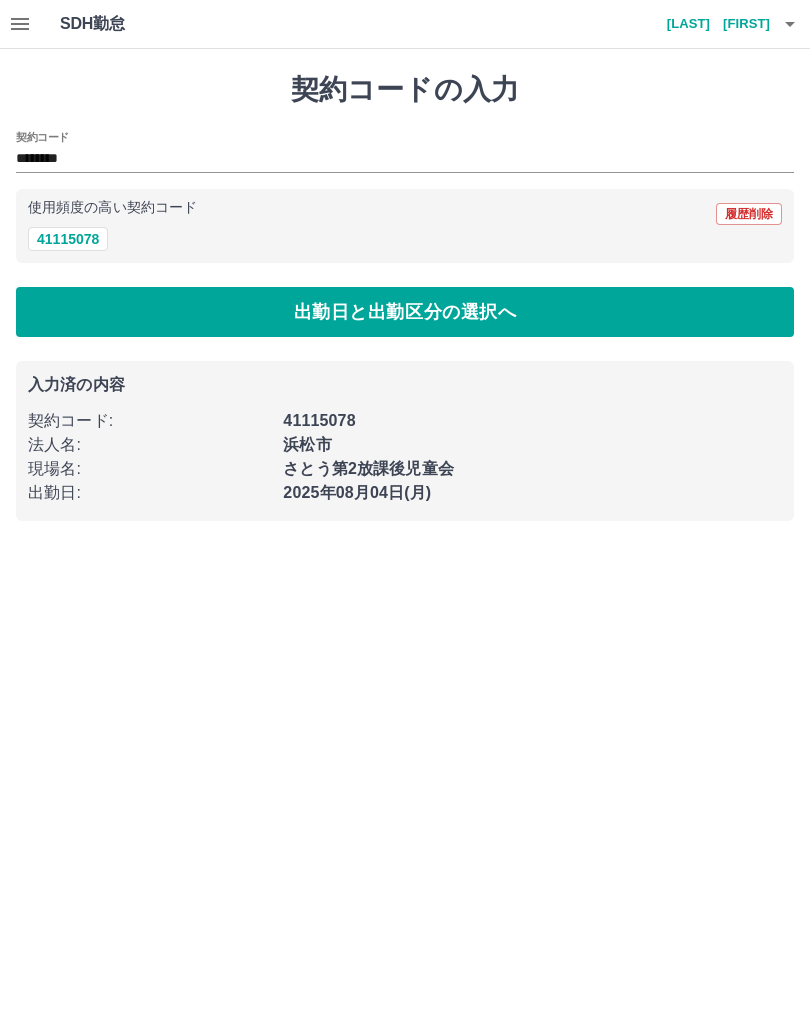 click on "41115078" at bounding box center [68, 239] 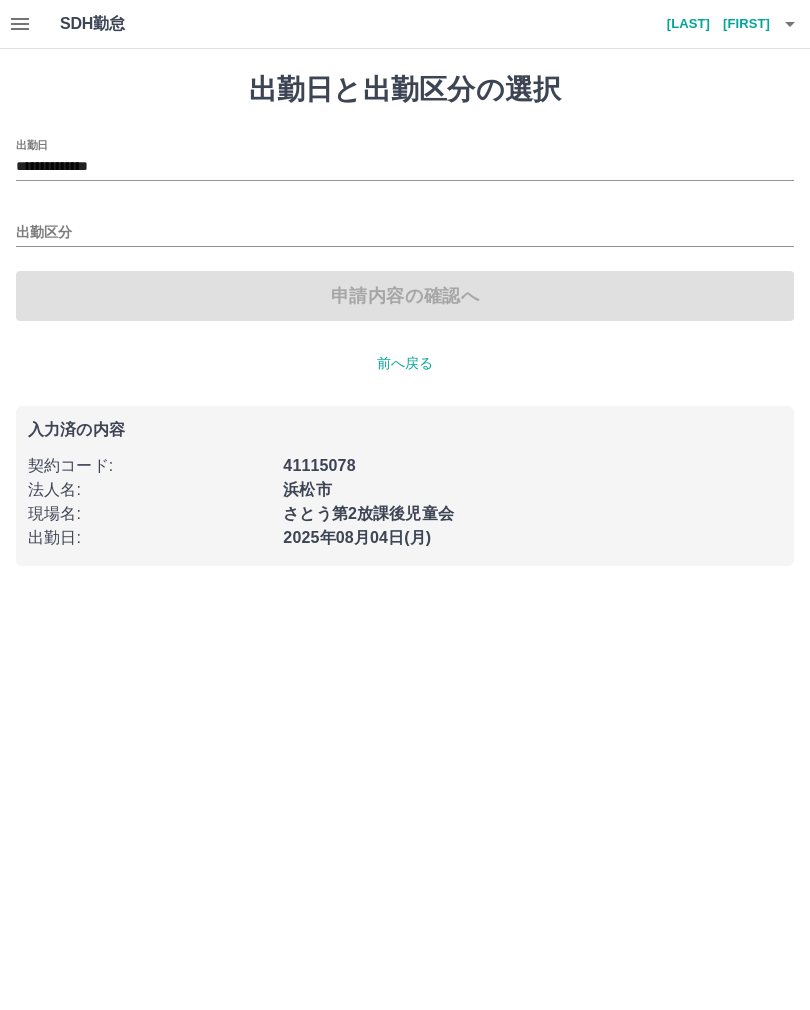 click on "出勤区分" at bounding box center (405, 233) 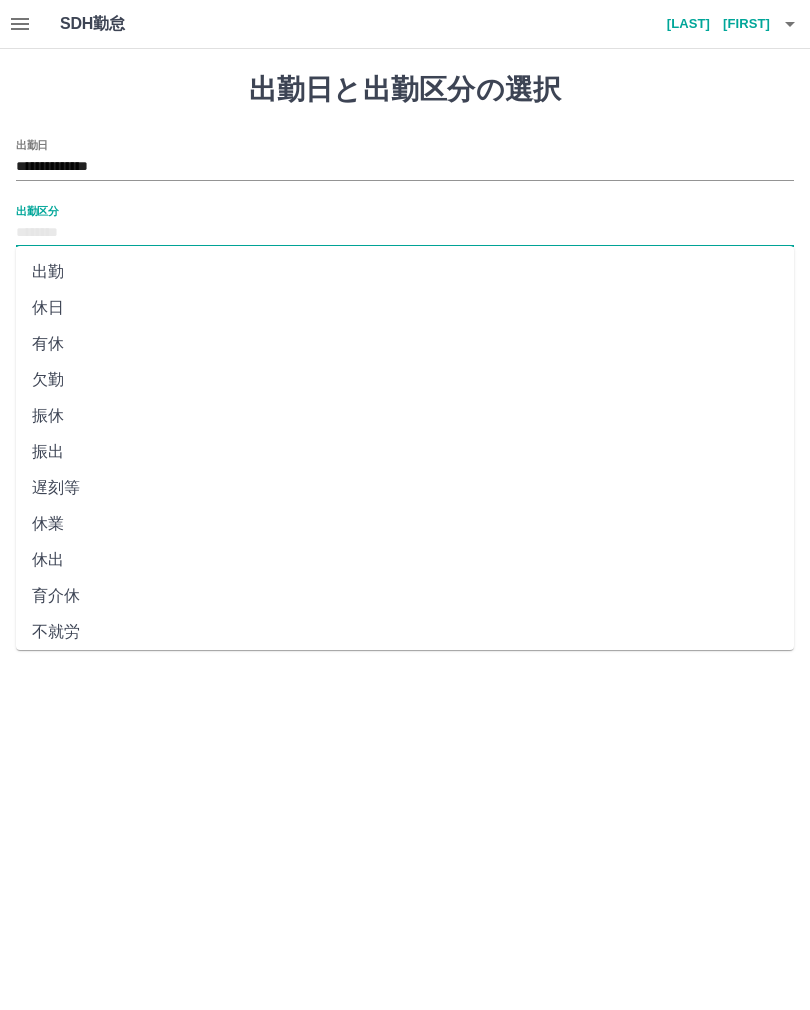 click on "出勤" at bounding box center [405, 272] 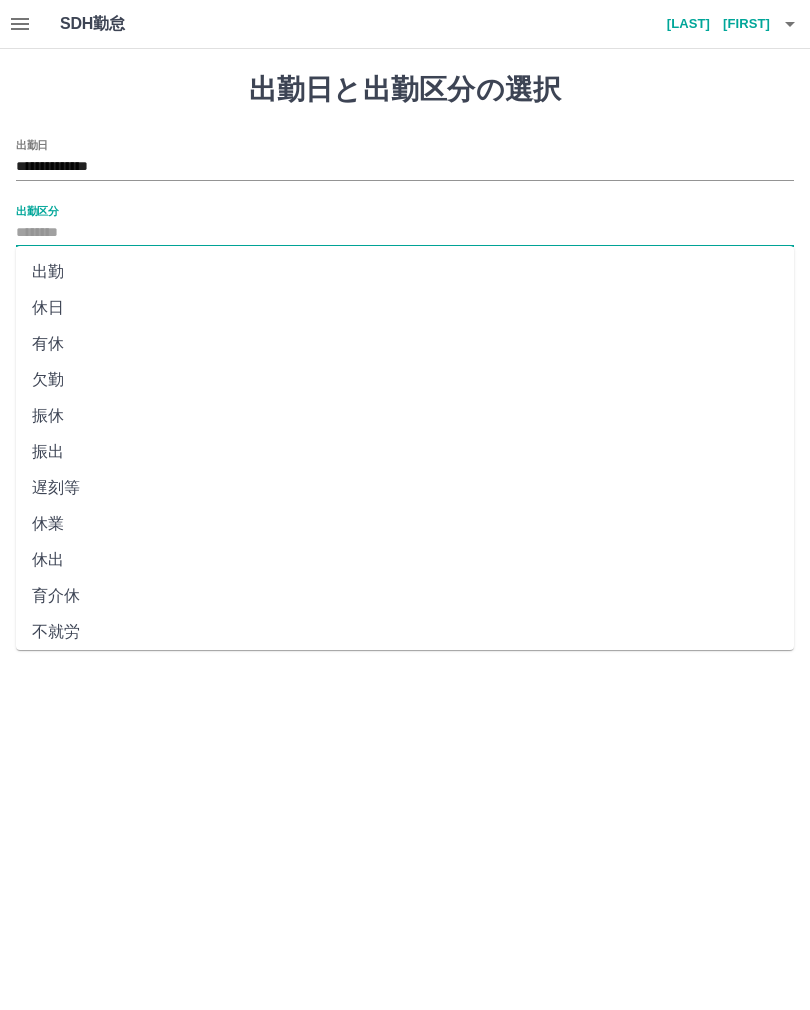 type on "**" 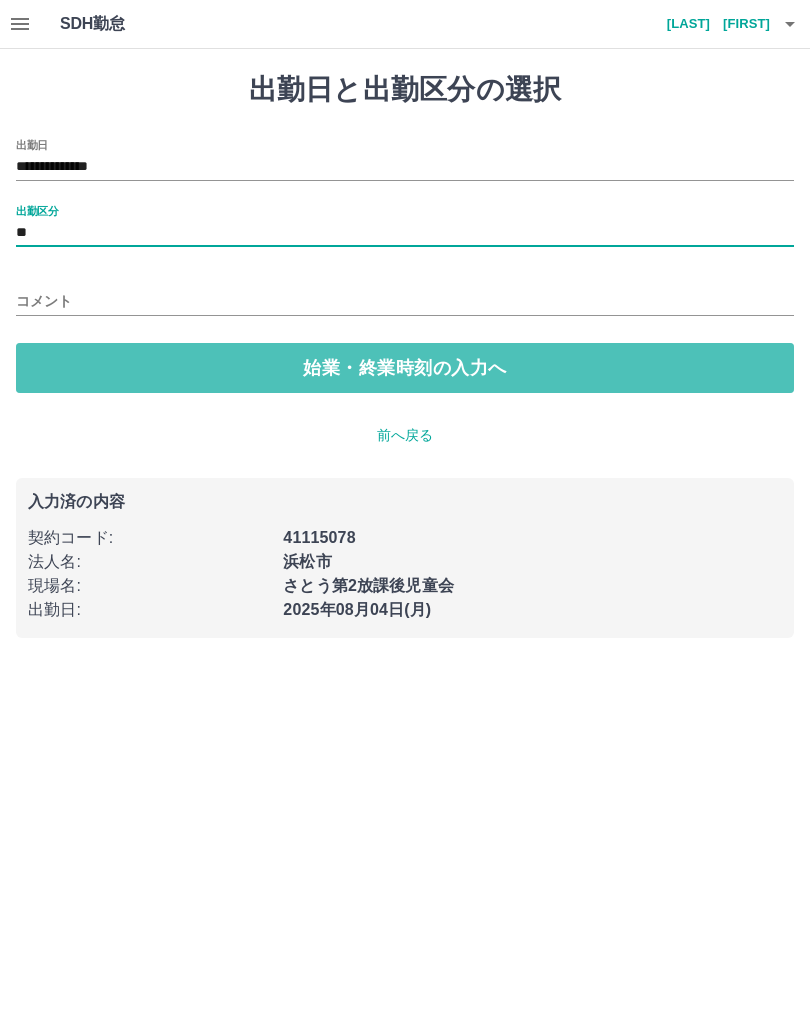 click on "始業・終業時刻の入力へ" at bounding box center [405, 368] 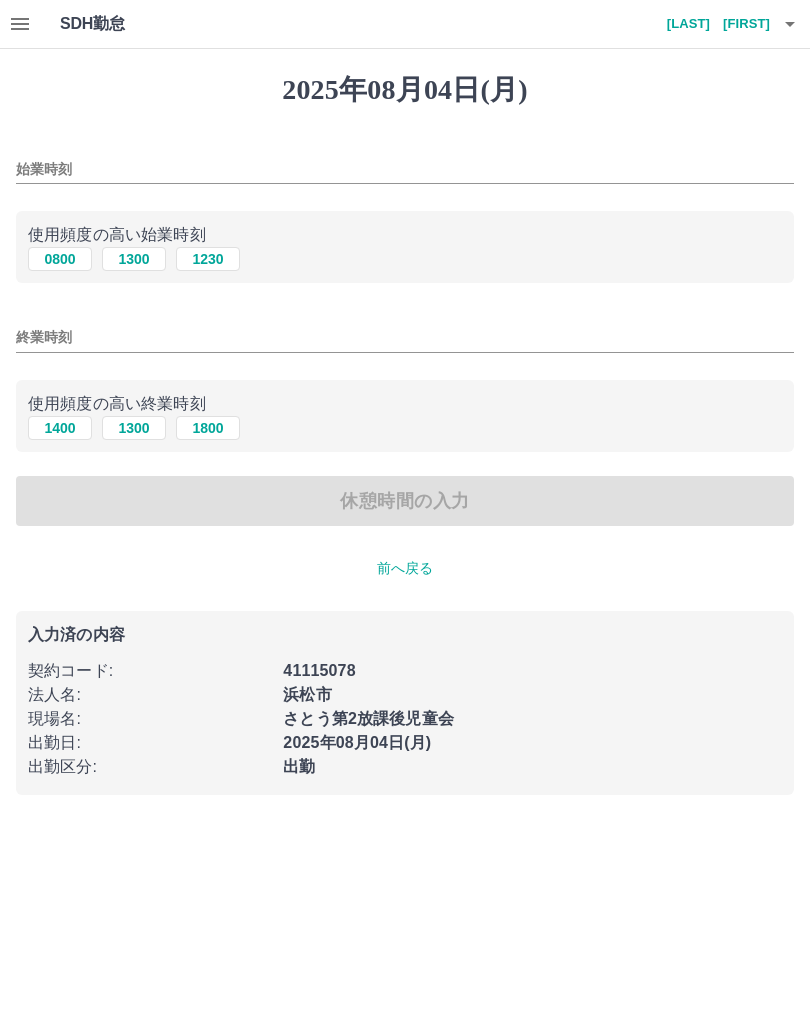 click on "0800" at bounding box center [60, 259] 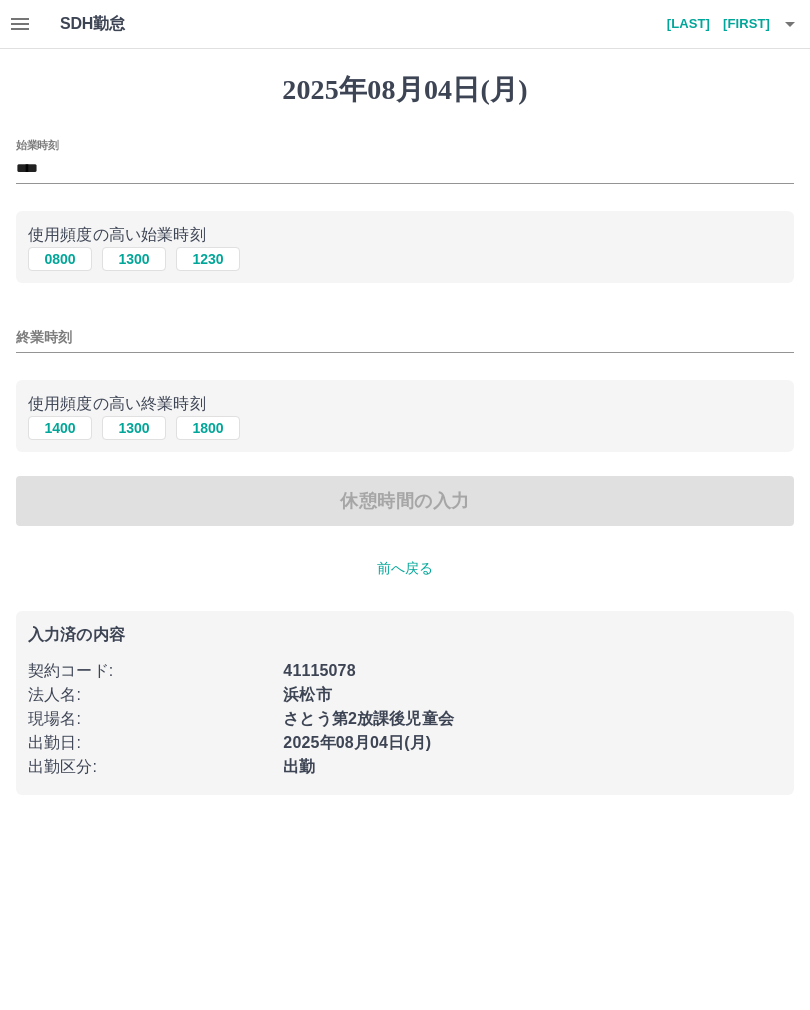 click on "1300" at bounding box center [134, 259] 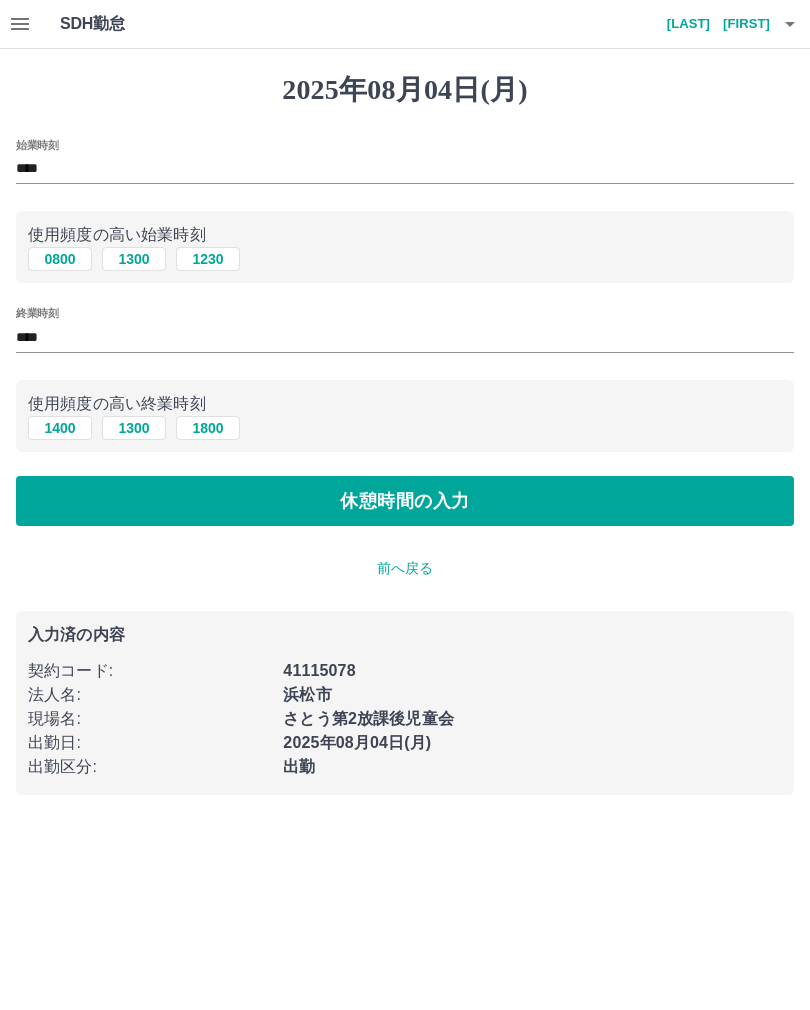 click on "休憩時間の入力" at bounding box center (405, 501) 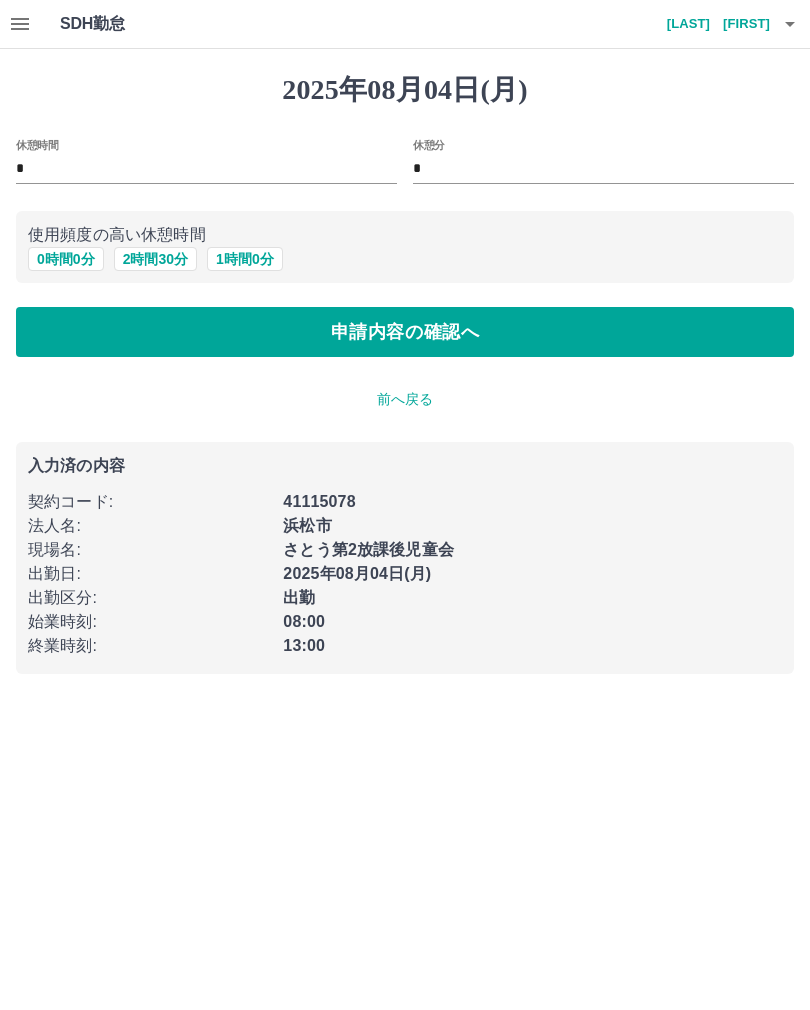 click on "申請内容の確認へ" at bounding box center [405, 332] 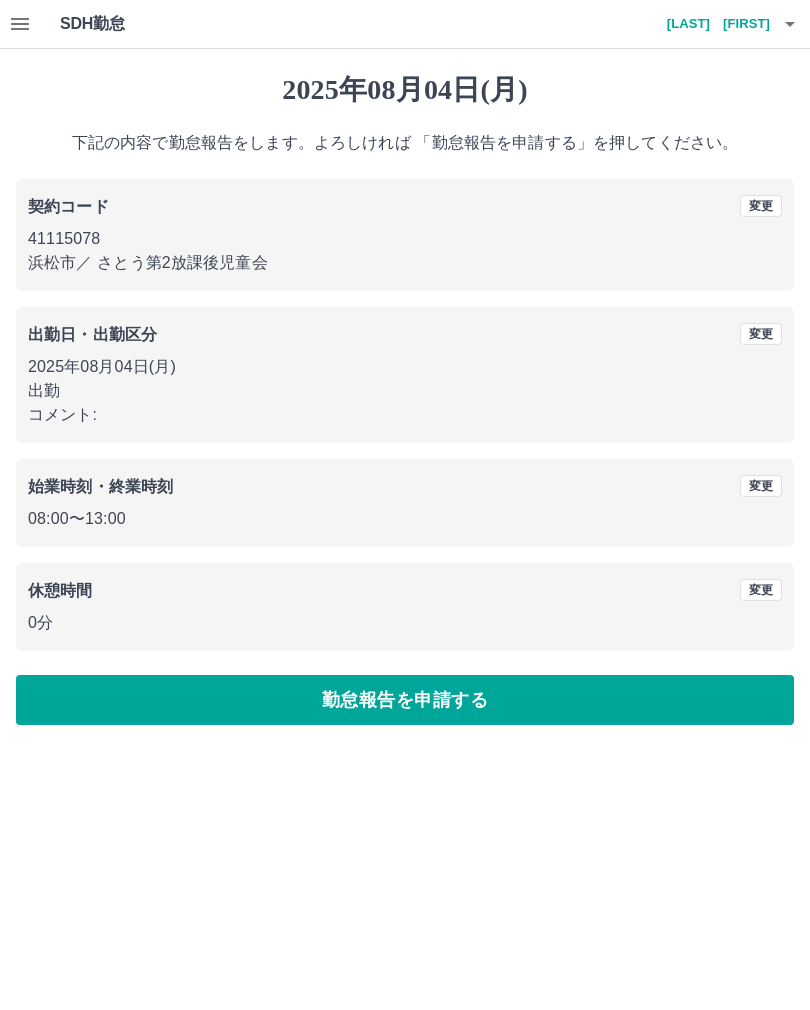 click on "勤怠報告を申請する" at bounding box center (405, 700) 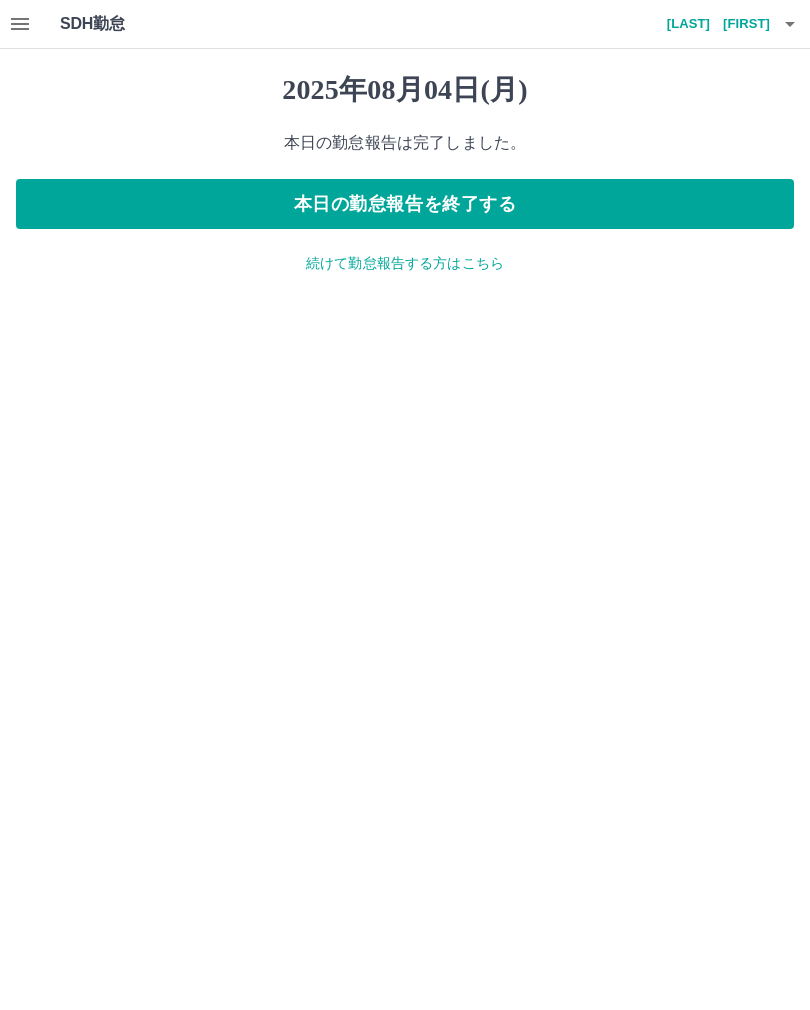 click on "本日の勤怠報告を終了する" at bounding box center (405, 204) 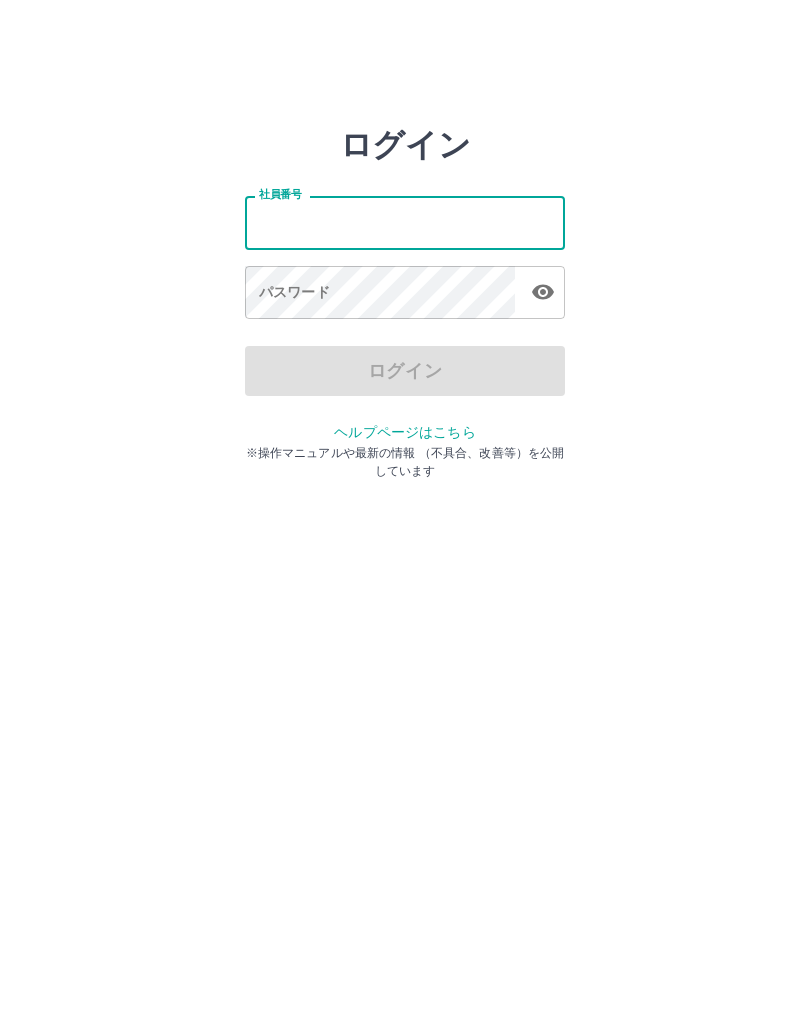 scroll, scrollTop: 0, scrollLeft: 0, axis: both 